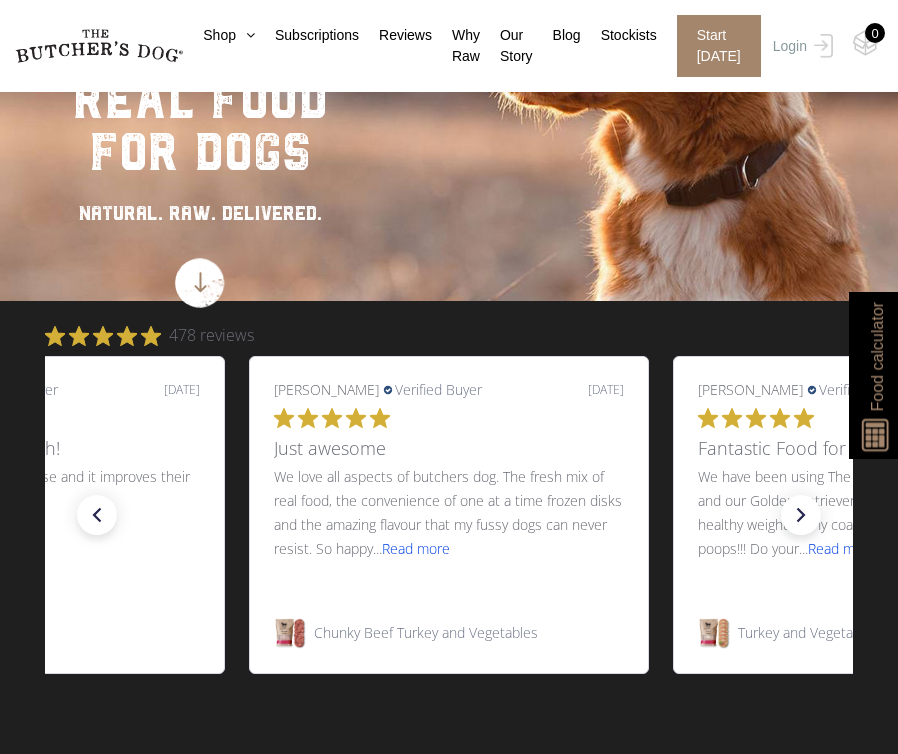 scroll, scrollTop: 314, scrollLeft: 0, axis: vertical 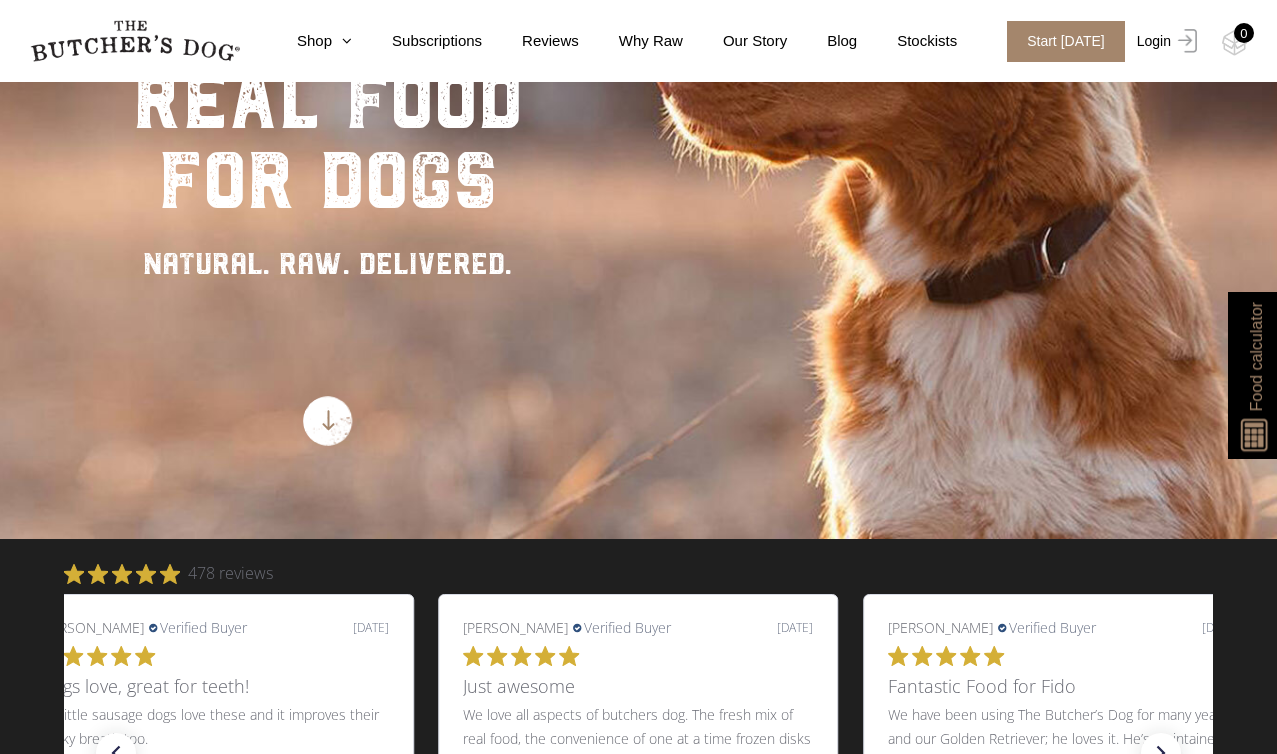click on "Login" at bounding box center (1164, 41) 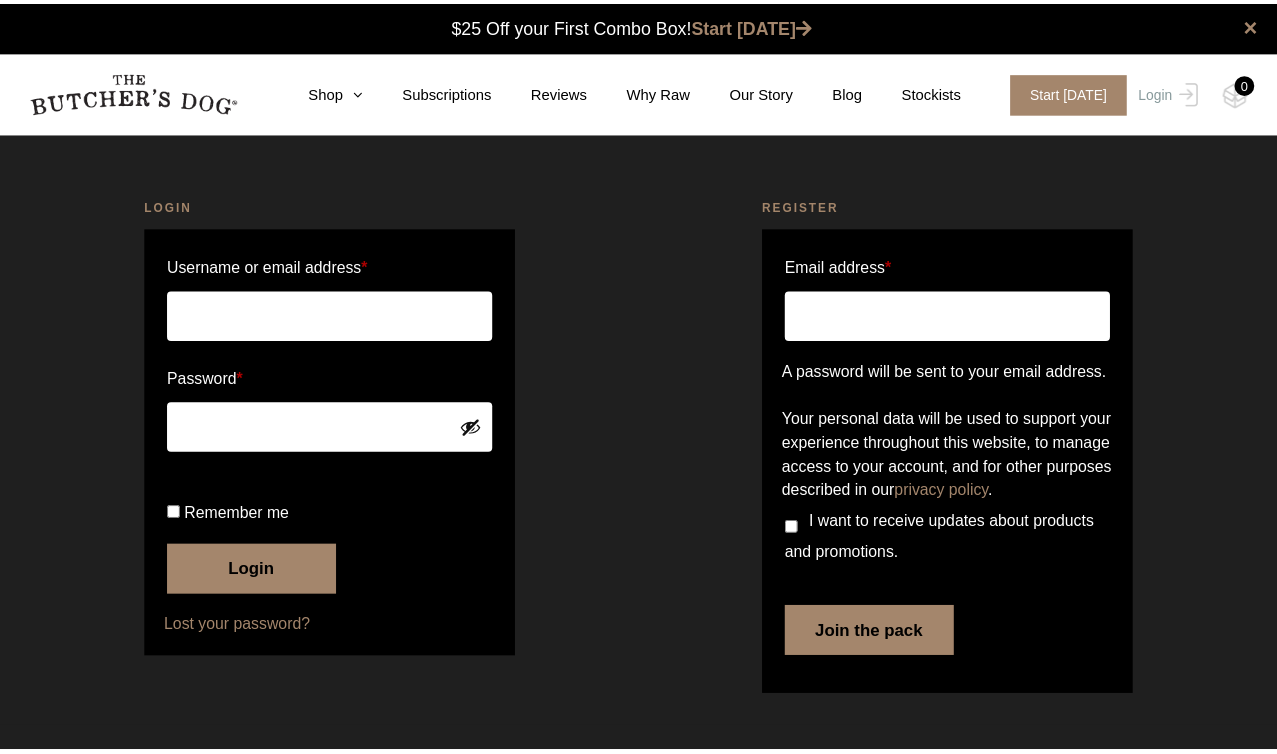 scroll, scrollTop: 0, scrollLeft: 0, axis: both 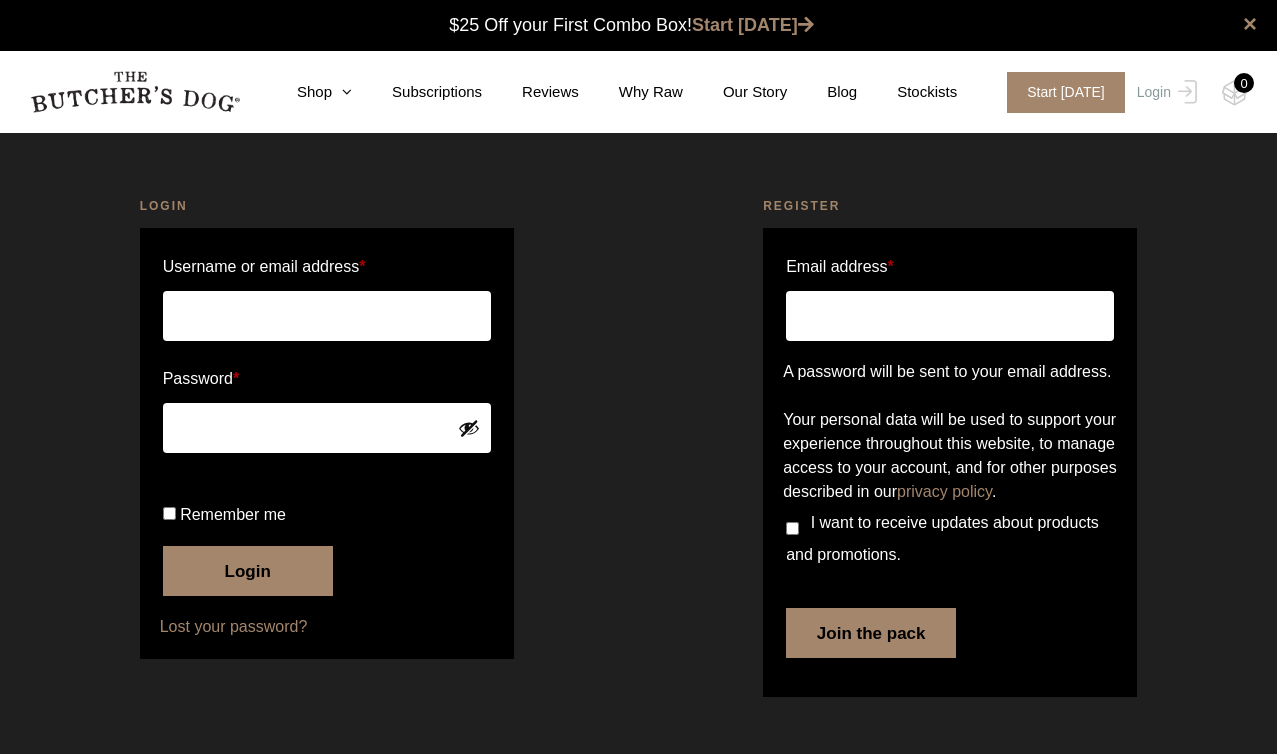 type on "vkaravdic@gmail.com" 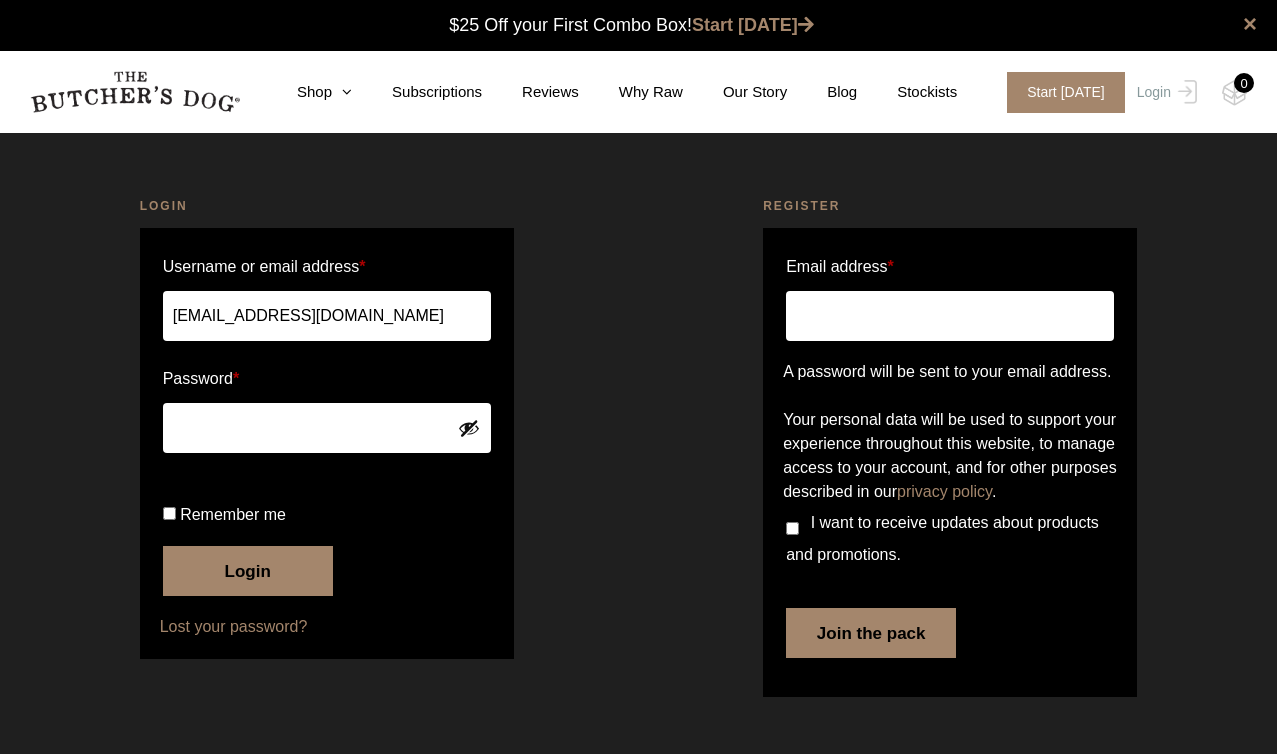click on "Login" at bounding box center (248, 571) 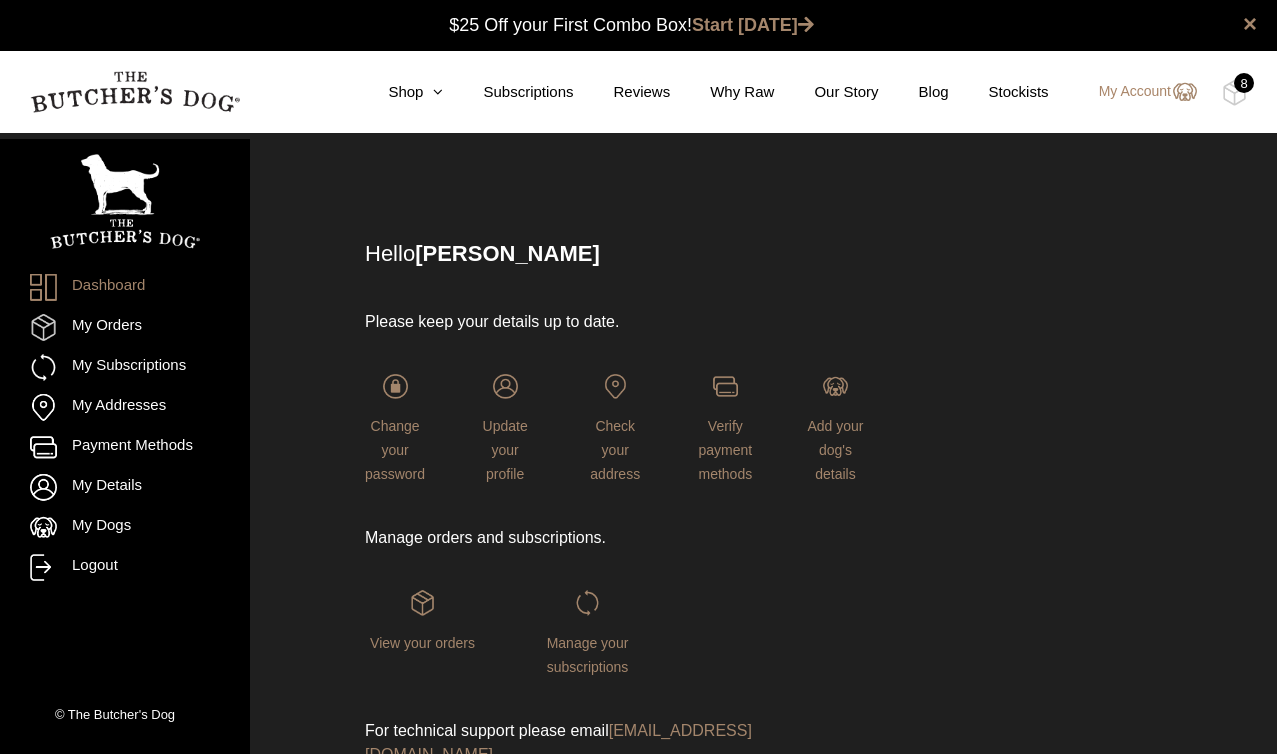 scroll, scrollTop: 0, scrollLeft: 0, axis: both 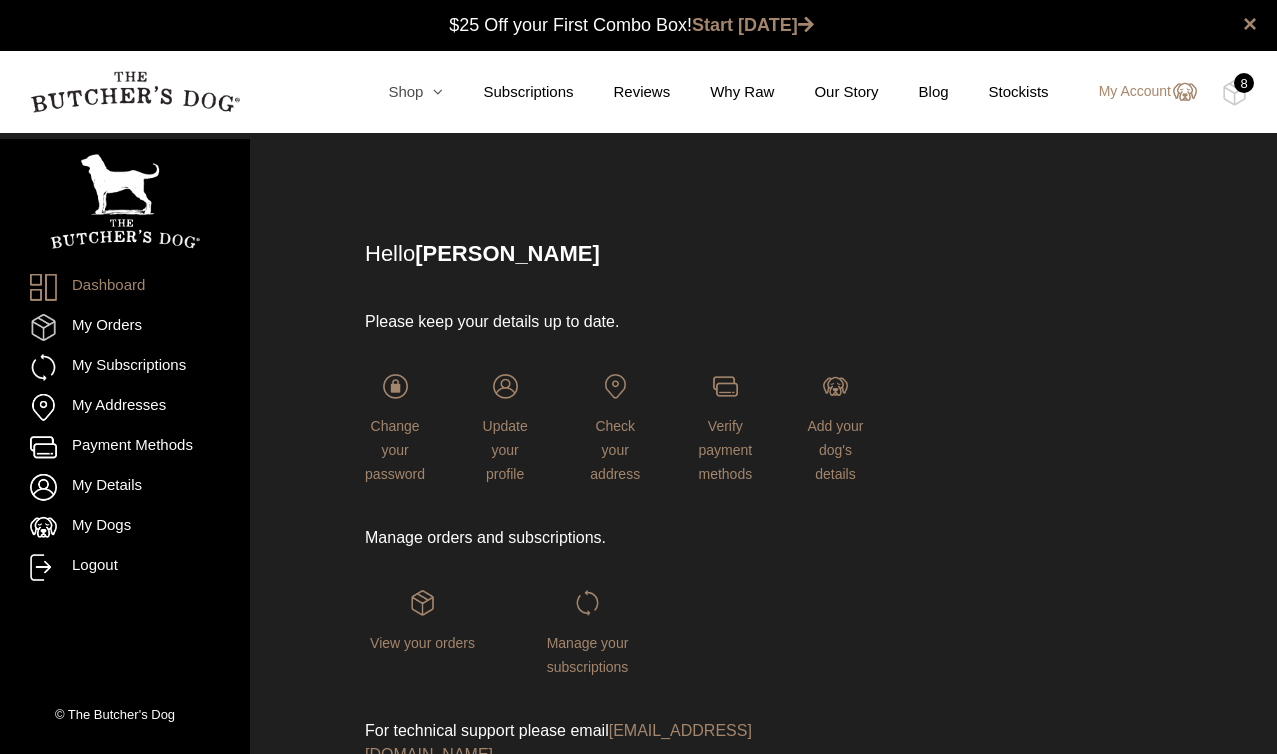 click on "Shop" at bounding box center (395, 92) 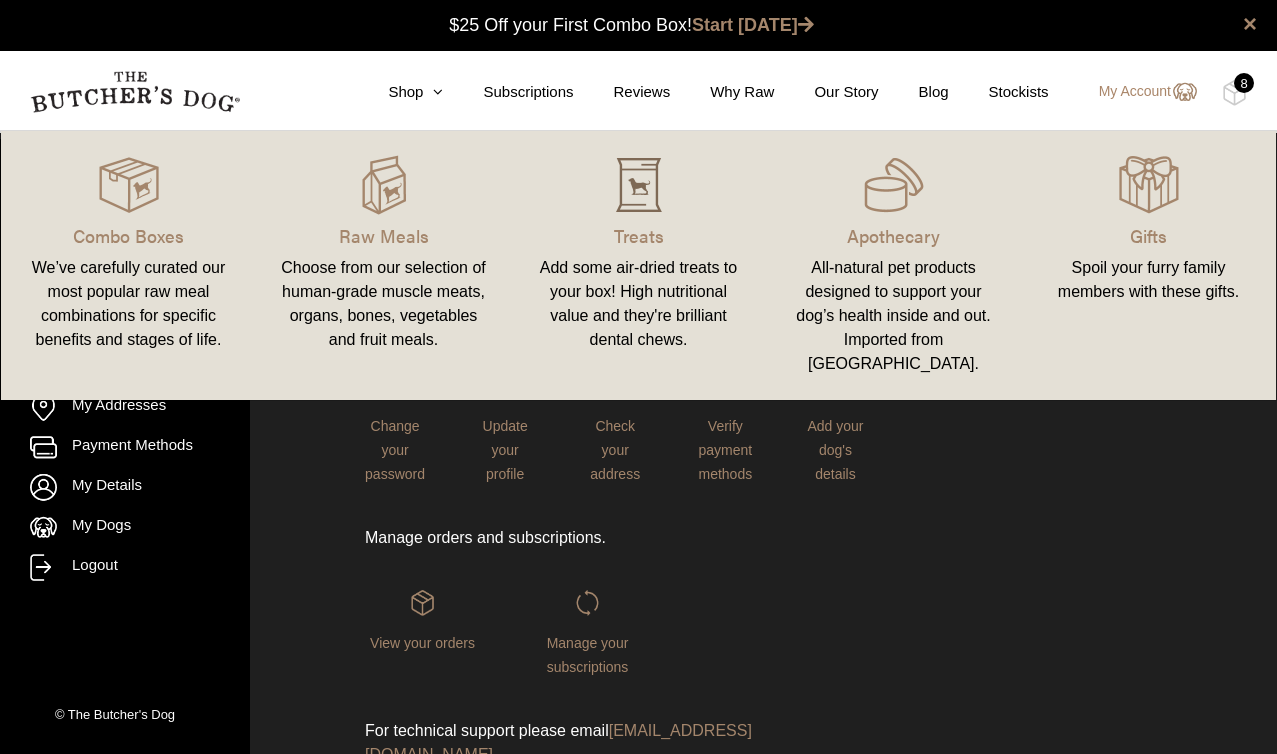 click at bounding box center [639, 185] 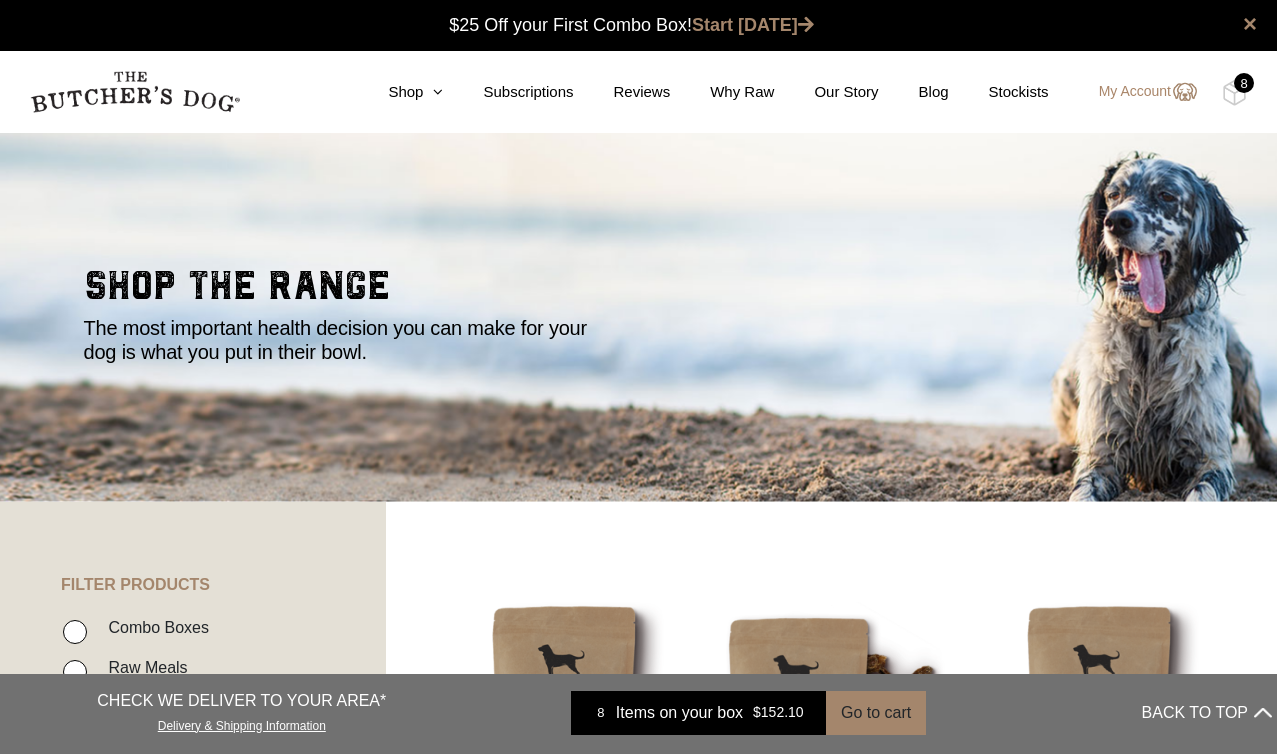 scroll, scrollTop: 0, scrollLeft: 0, axis: both 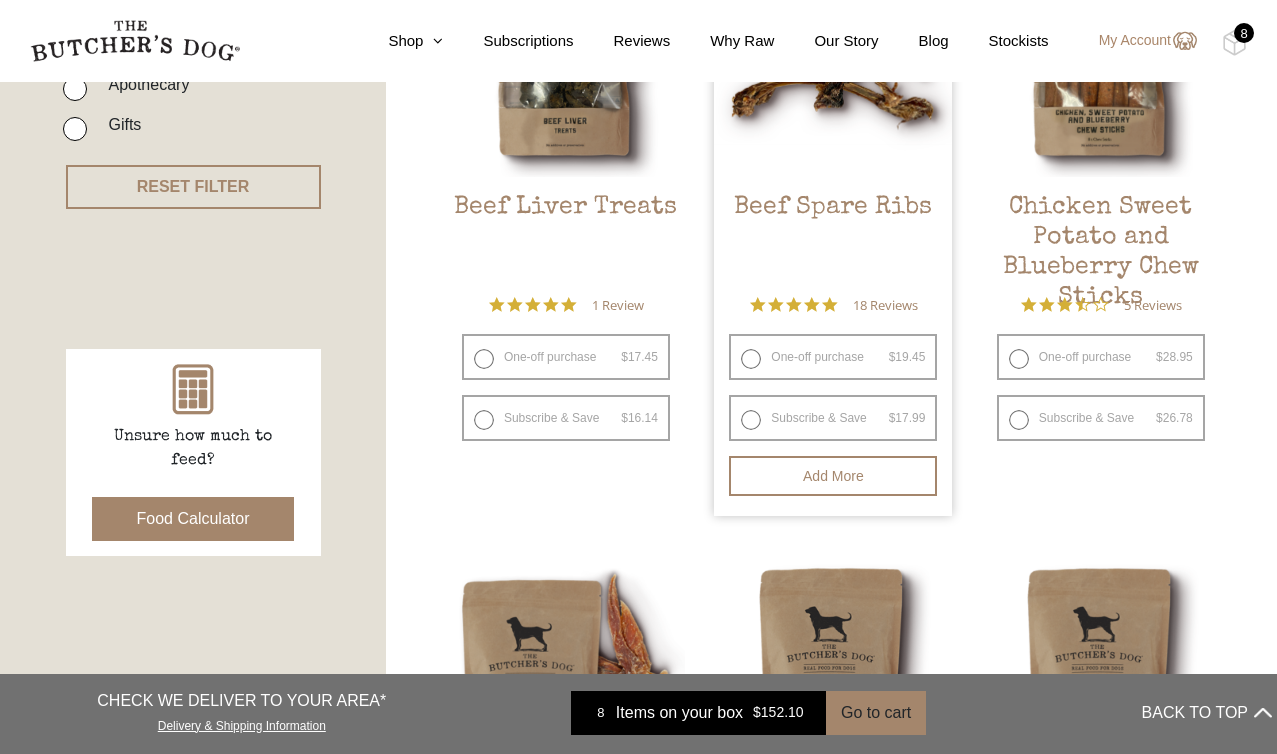 click on "One-off purchase  $ 19.45   —  or subscribe and save    7.5%" at bounding box center [833, 357] 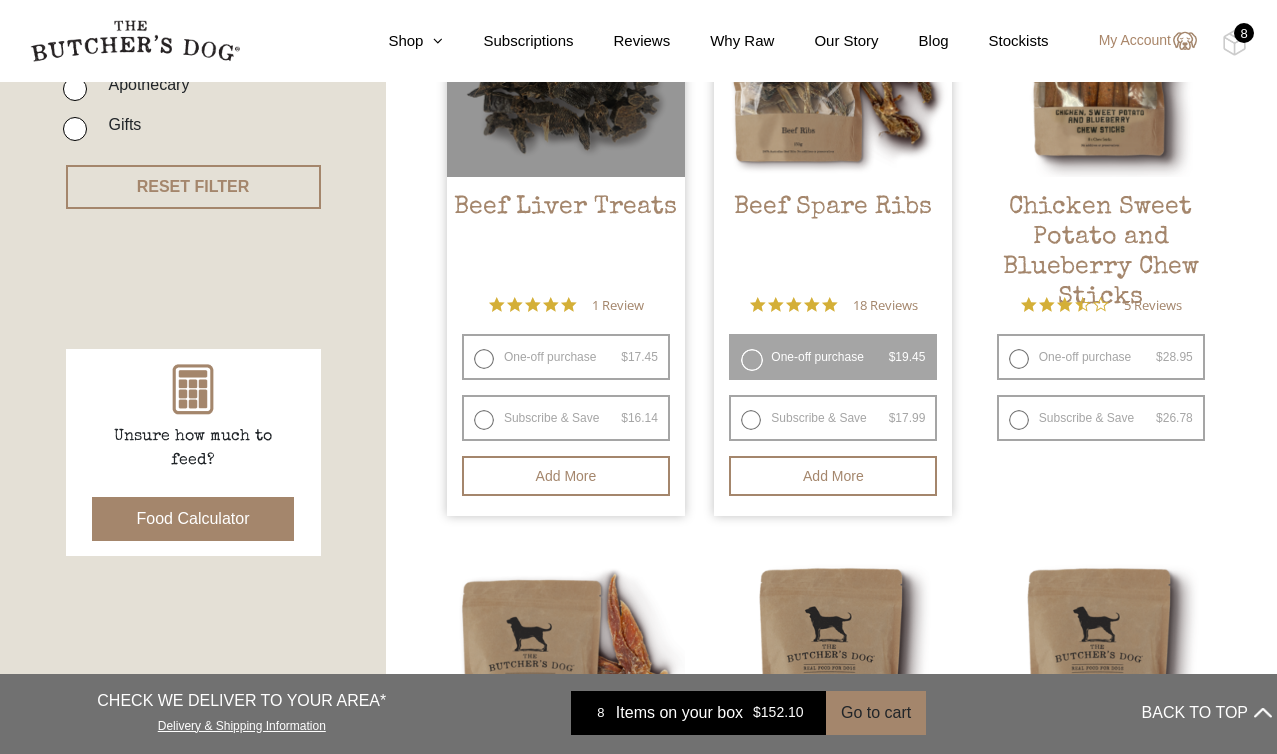 click on "One-off purchase  $ 17.45   —  or subscribe and save    7.5%" at bounding box center (566, 357) 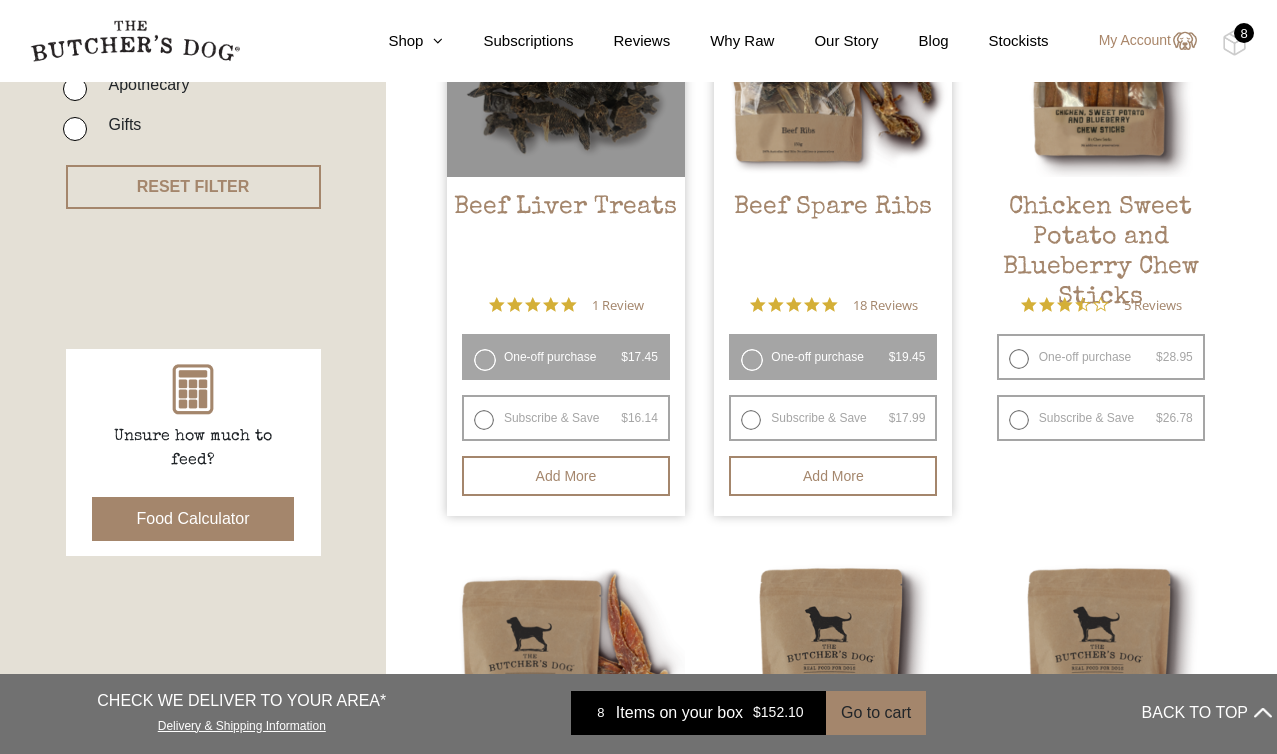 radio on "false" 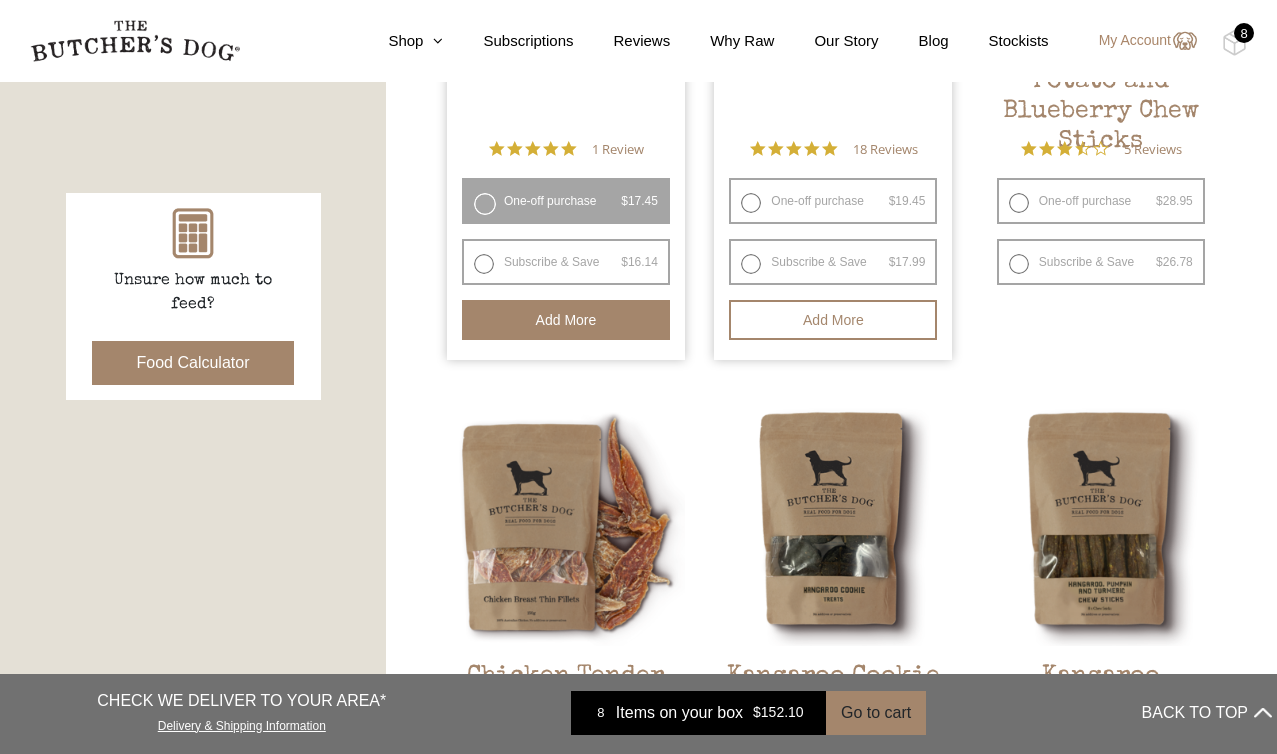 scroll, scrollTop: 815, scrollLeft: 0, axis: vertical 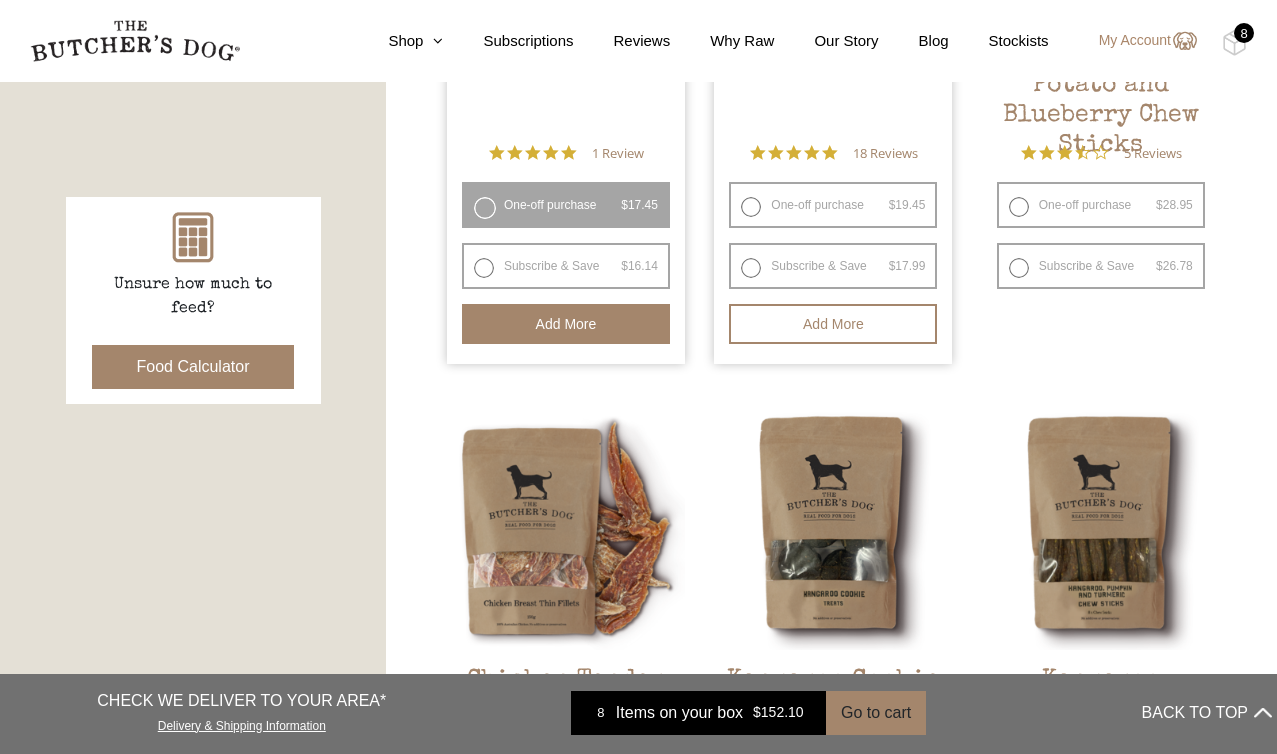 click on "Add more" at bounding box center (566, 324) 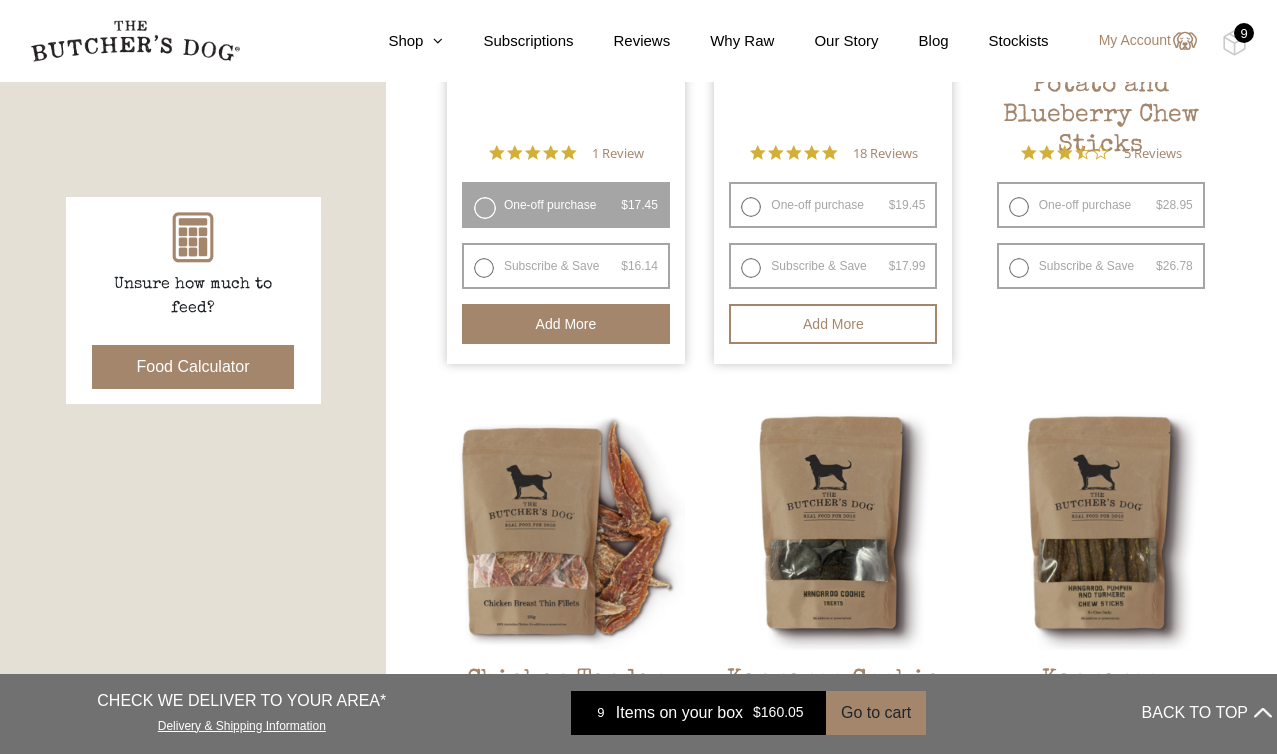 click on "9" at bounding box center (1244, 33) 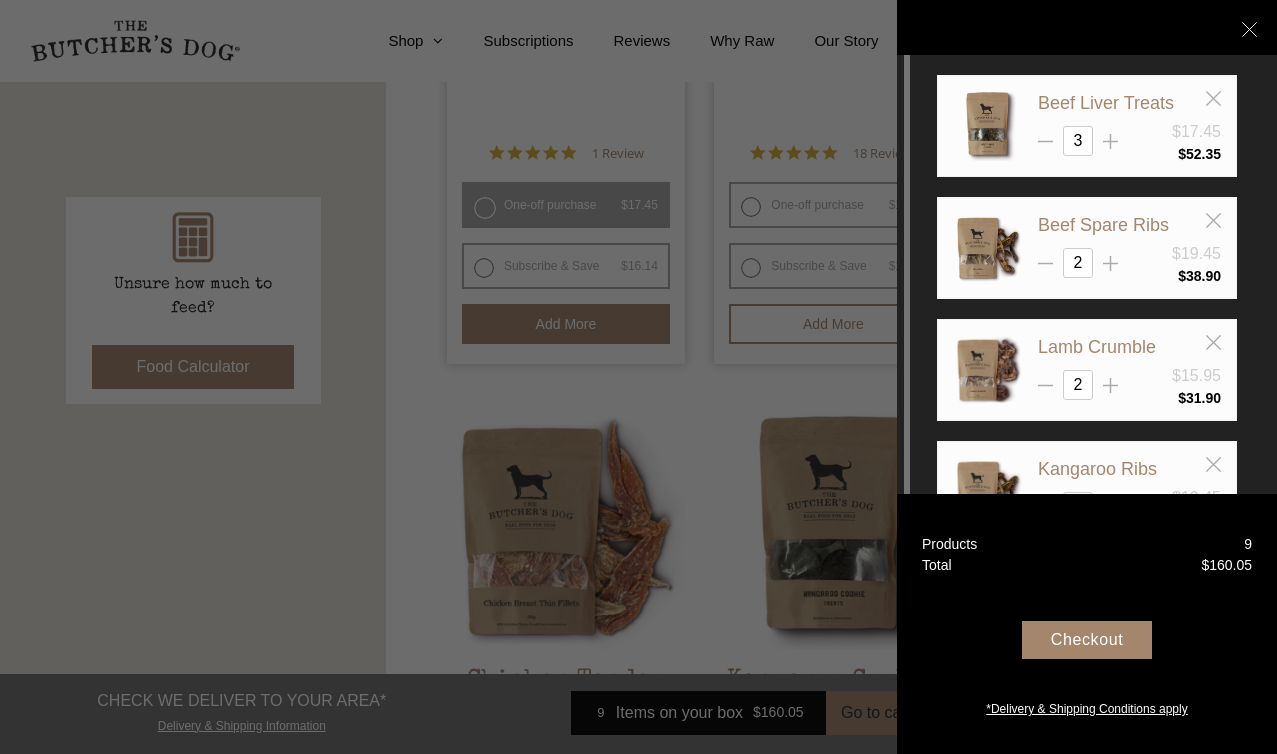 scroll, scrollTop: 812, scrollLeft: 0, axis: vertical 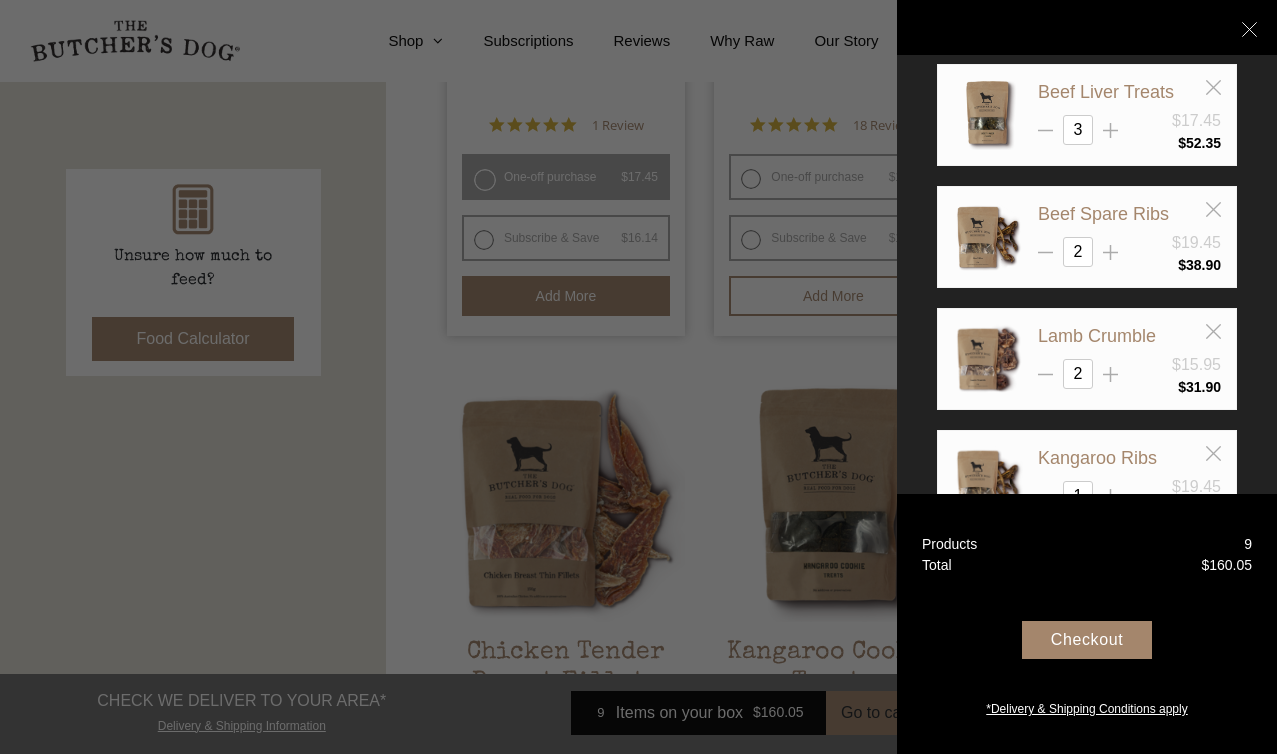 click at bounding box center [638, 377] 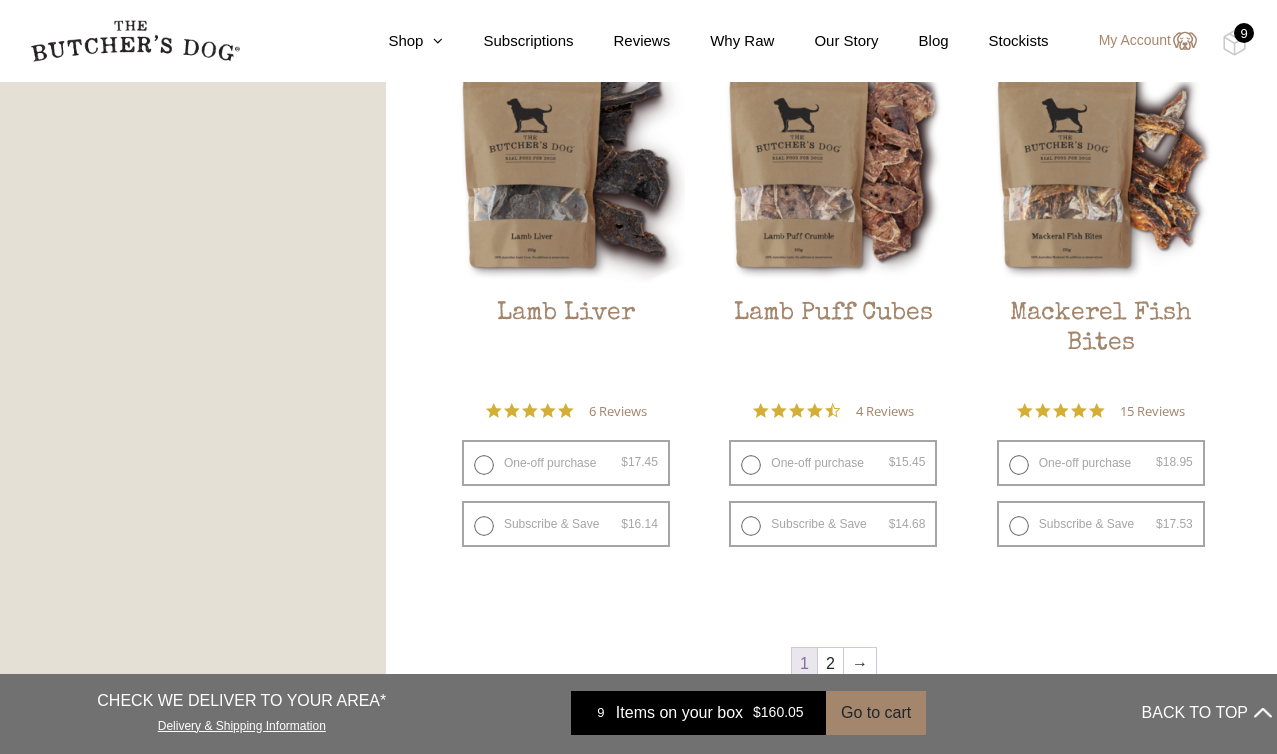 scroll, scrollTop: 2398, scrollLeft: 0, axis: vertical 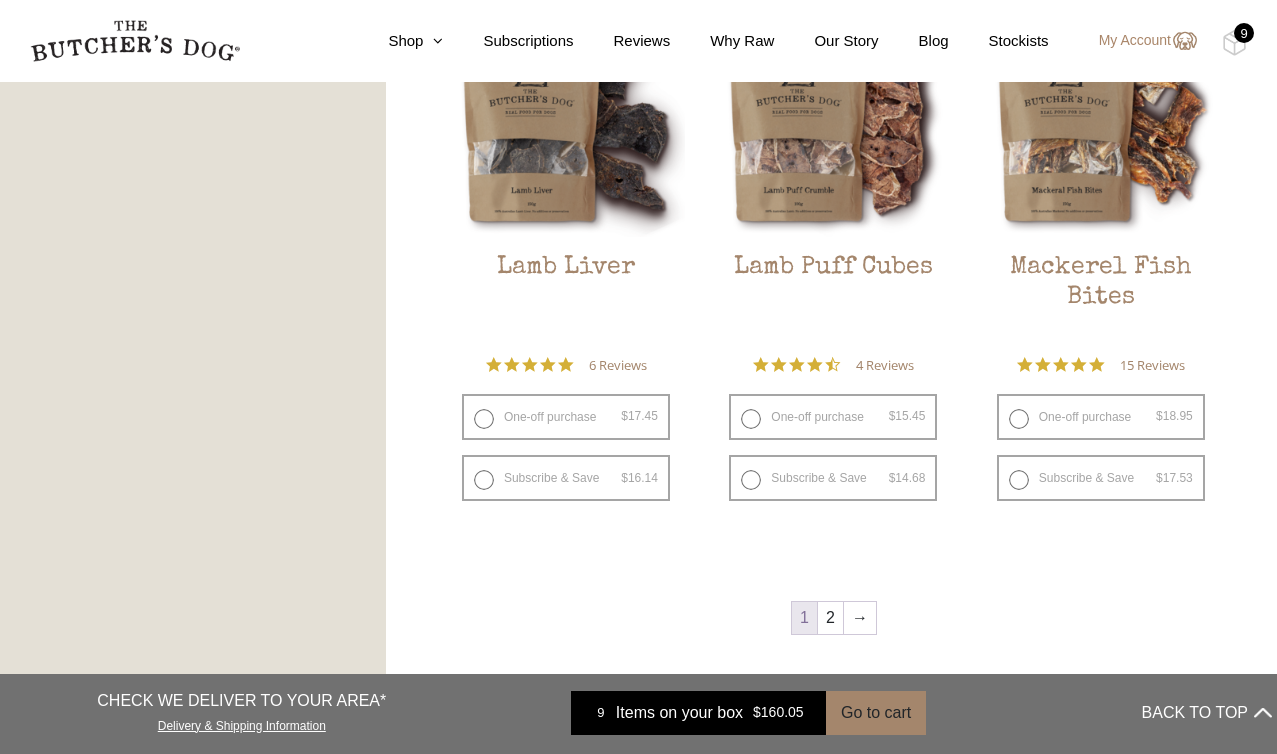 click on "9" at bounding box center (1244, 33) 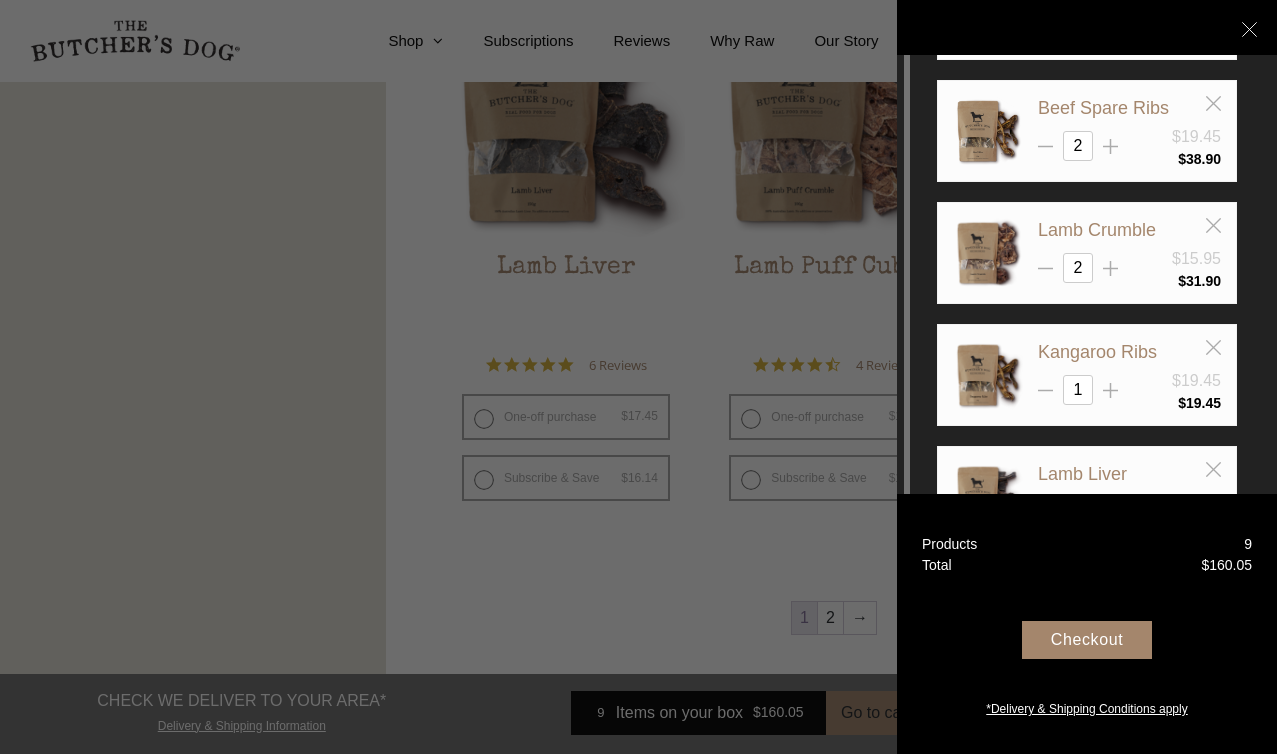 scroll, scrollTop: 201, scrollLeft: 0, axis: vertical 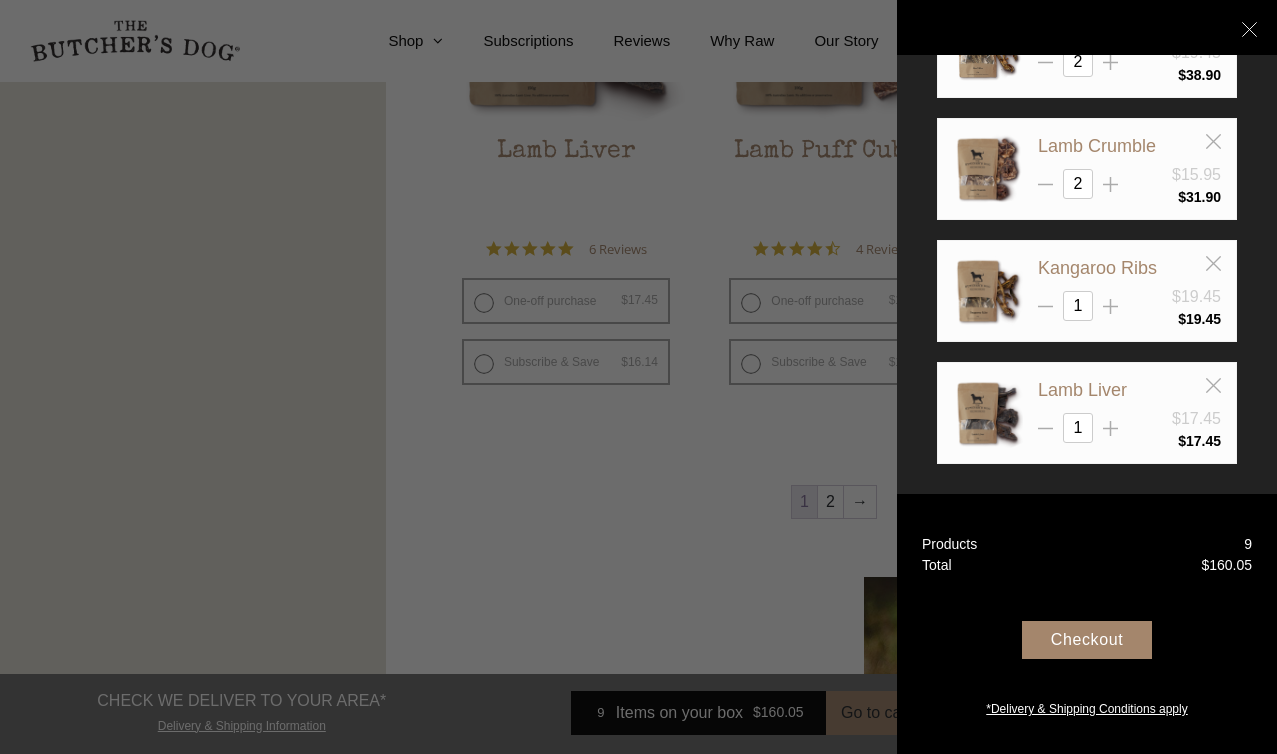 click at bounding box center (638, 377) 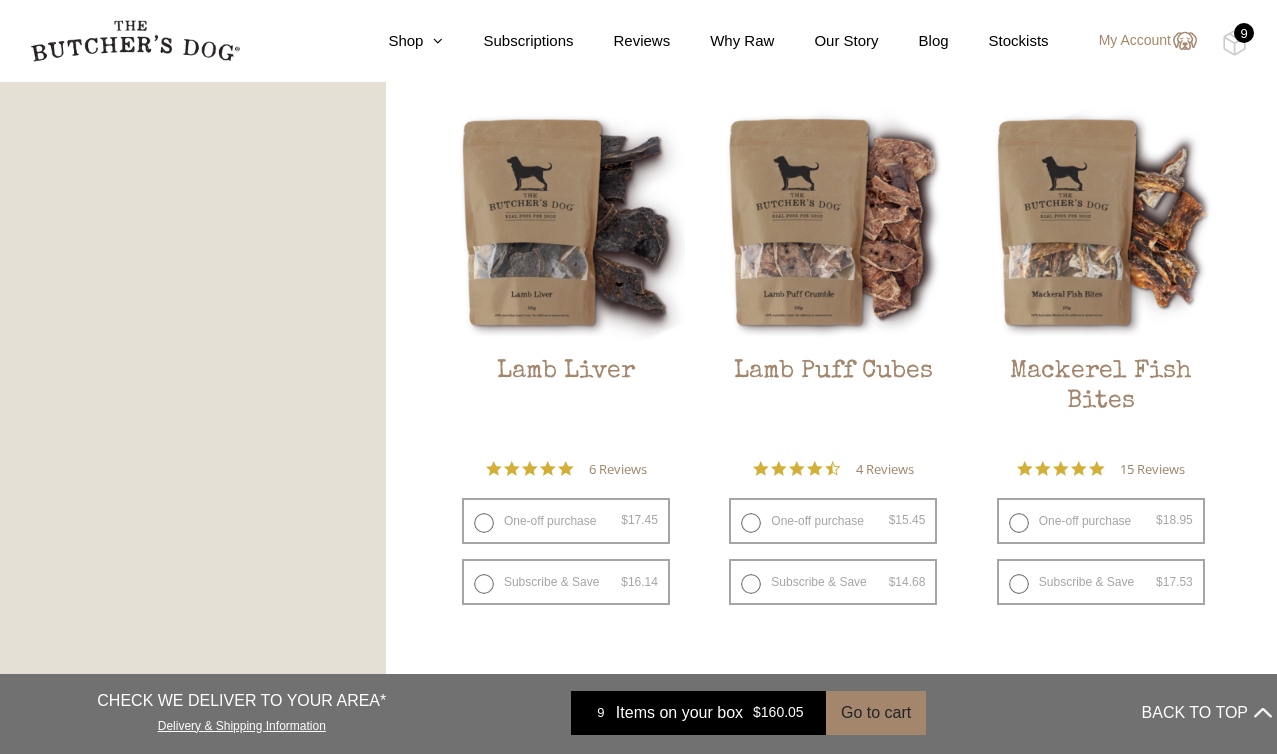 scroll, scrollTop: 2645, scrollLeft: 0, axis: vertical 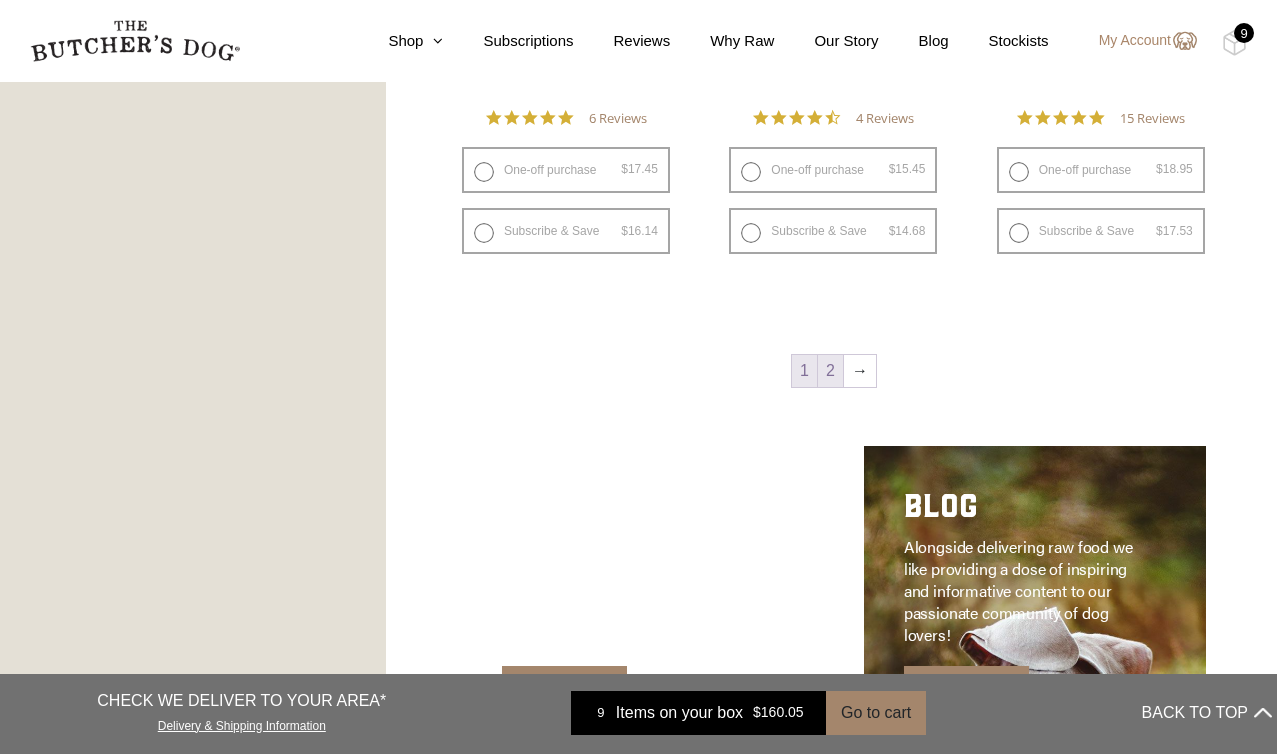 click on "2" at bounding box center [830, 371] 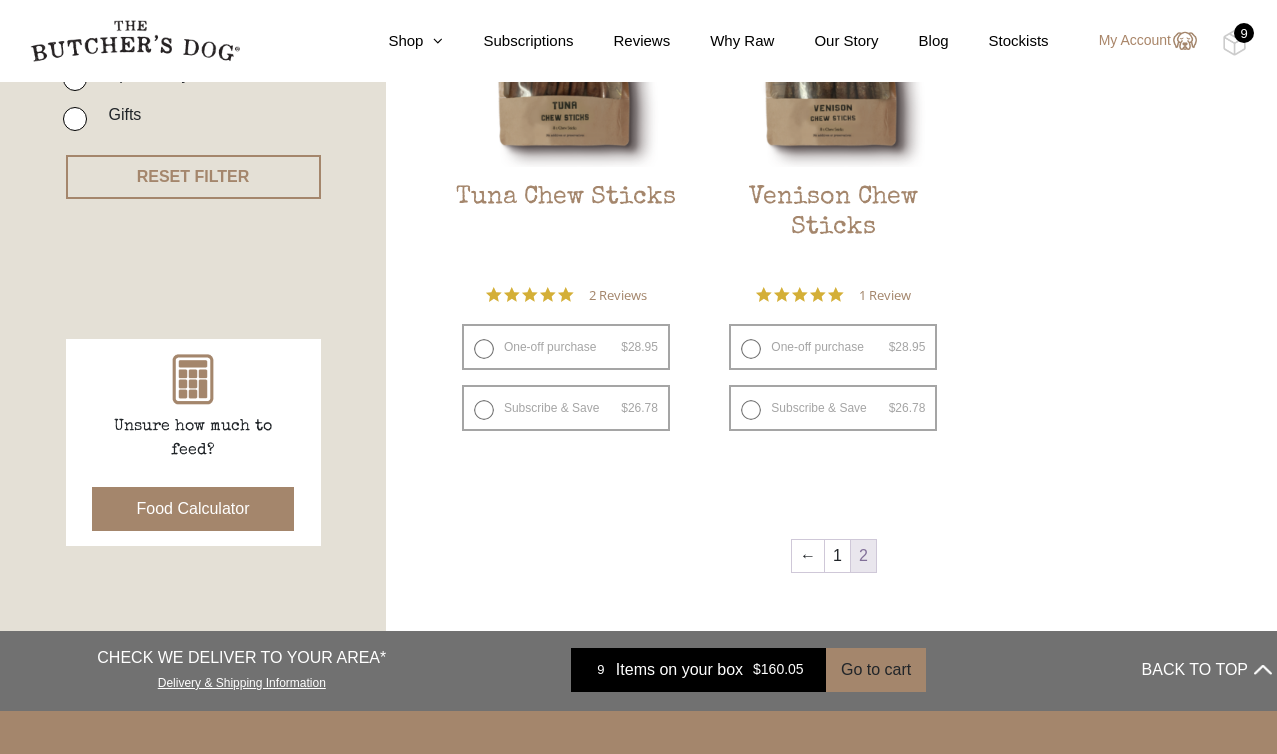 scroll, scrollTop: 675, scrollLeft: 0, axis: vertical 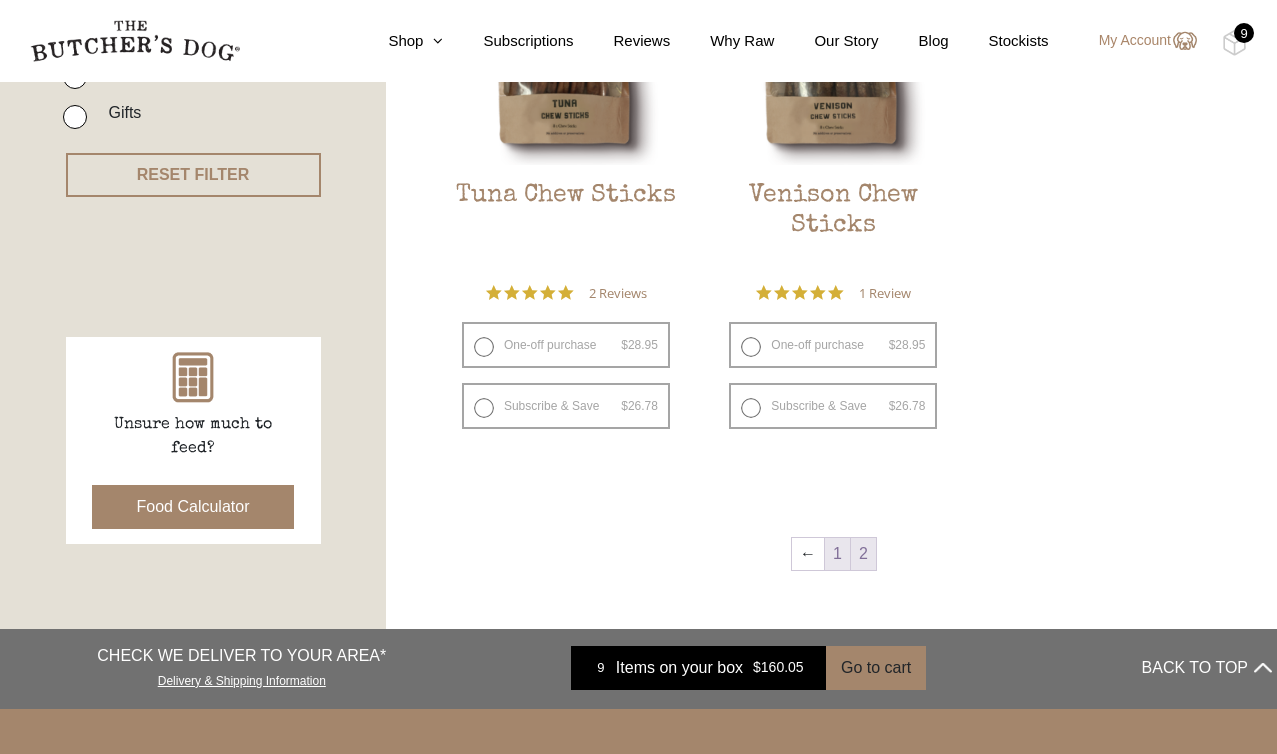 click on "1" at bounding box center (837, 554) 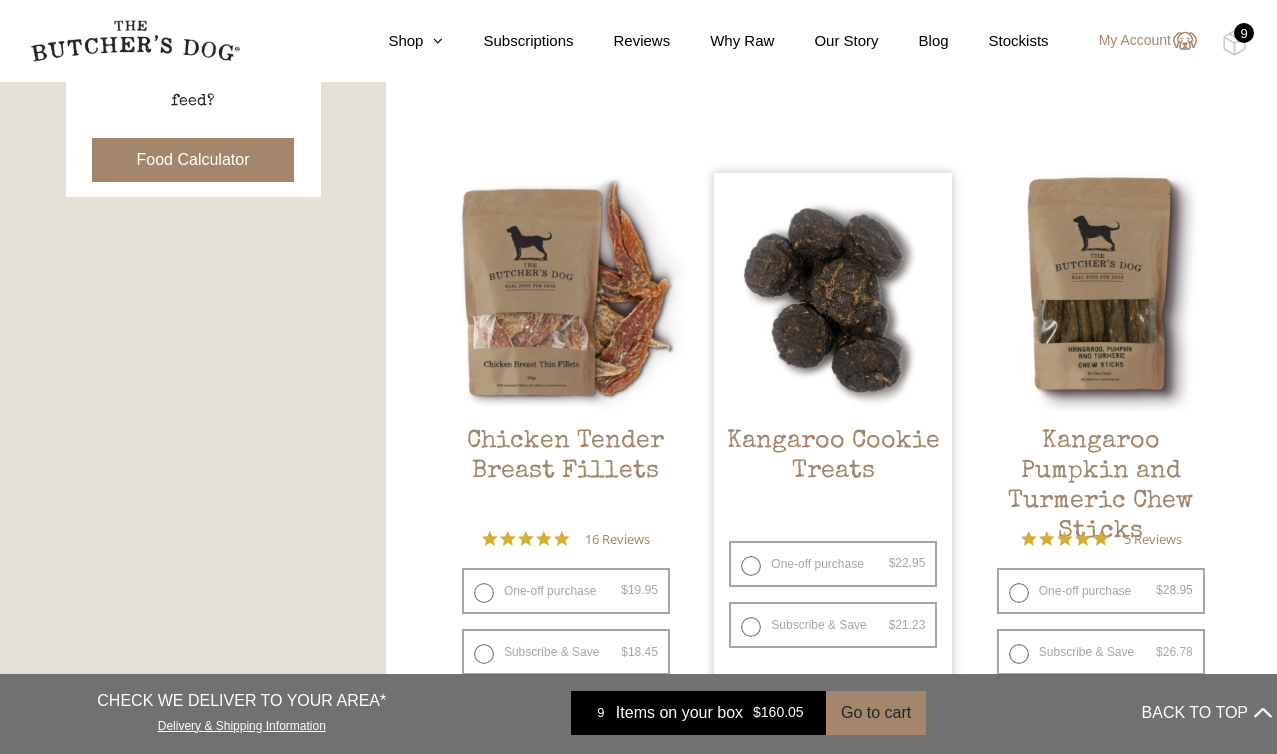 scroll, scrollTop: 1028, scrollLeft: 0, axis: vertical 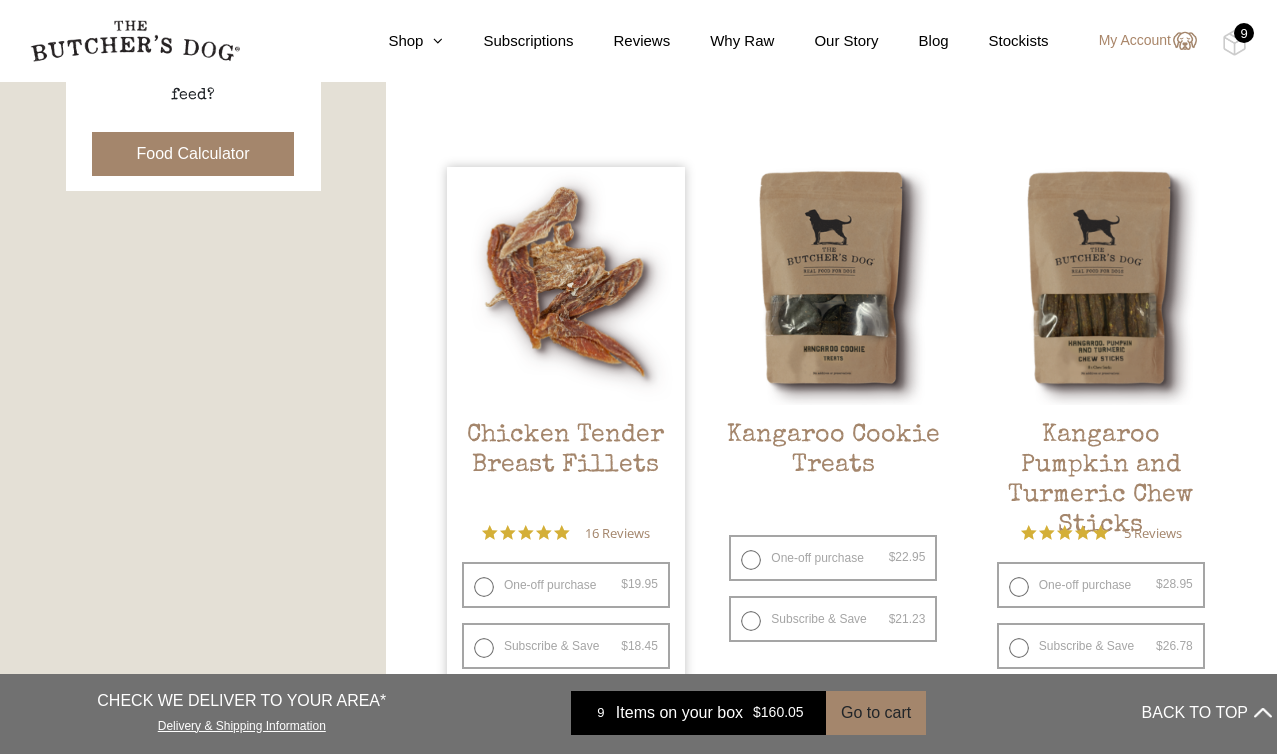 click on "One-off purchase  $ 19.95   —  or subscribe and save    7.5%" at bounding box center [566, 585] 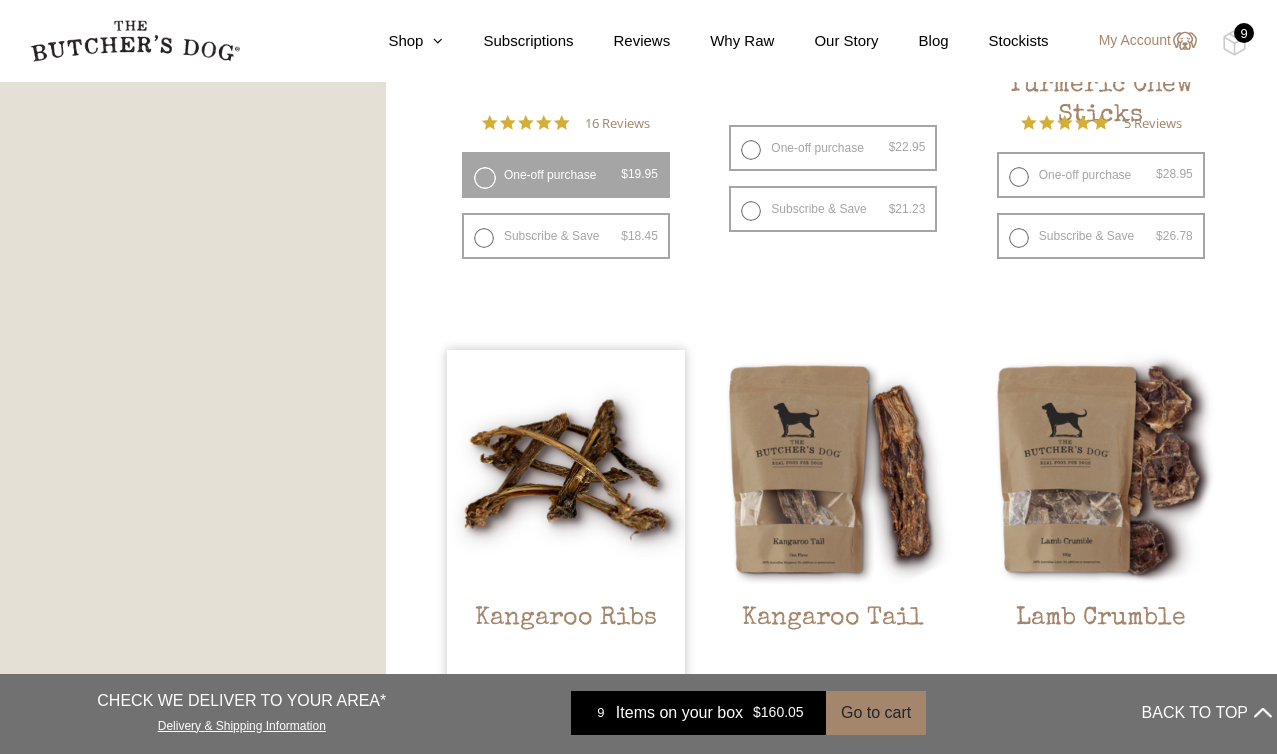 scroll, scrollTop: 1293, scrollLeft: 0, axis: vertical 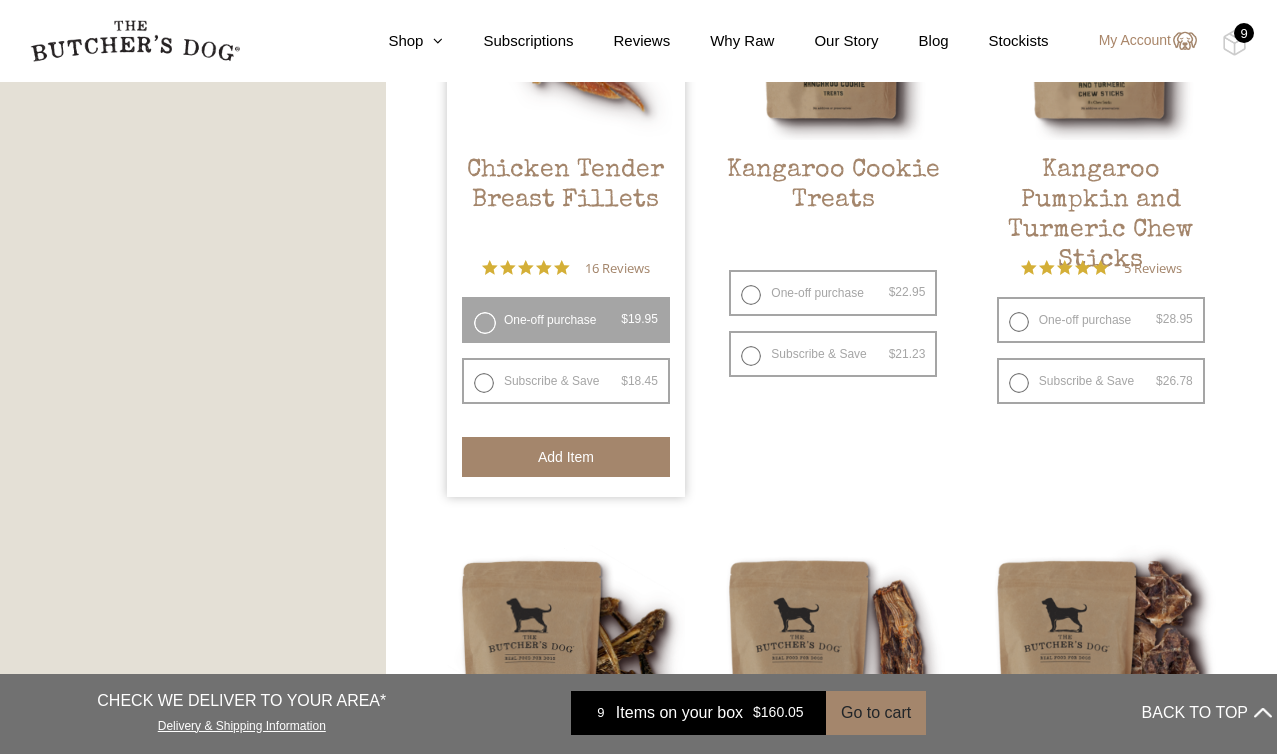 click on "Add item" at bounding box center (566, 457) 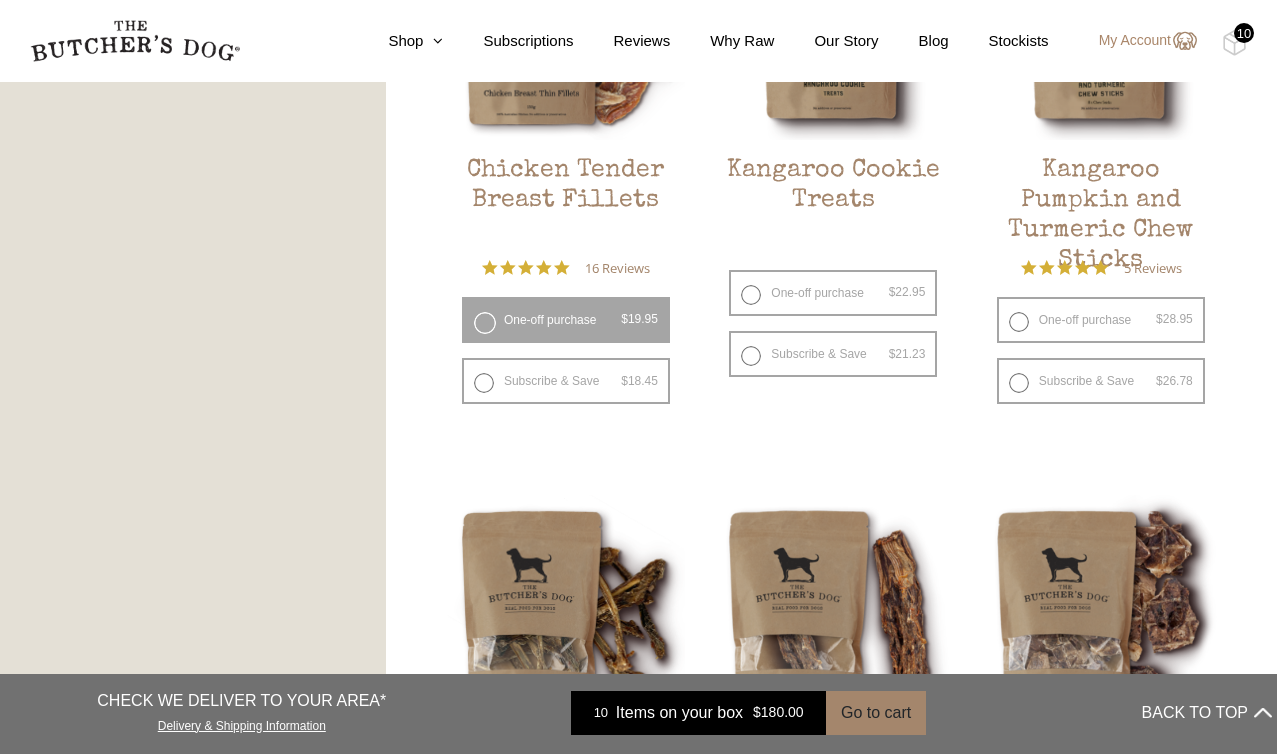 click on "10" at bounding box center [1244, 33] 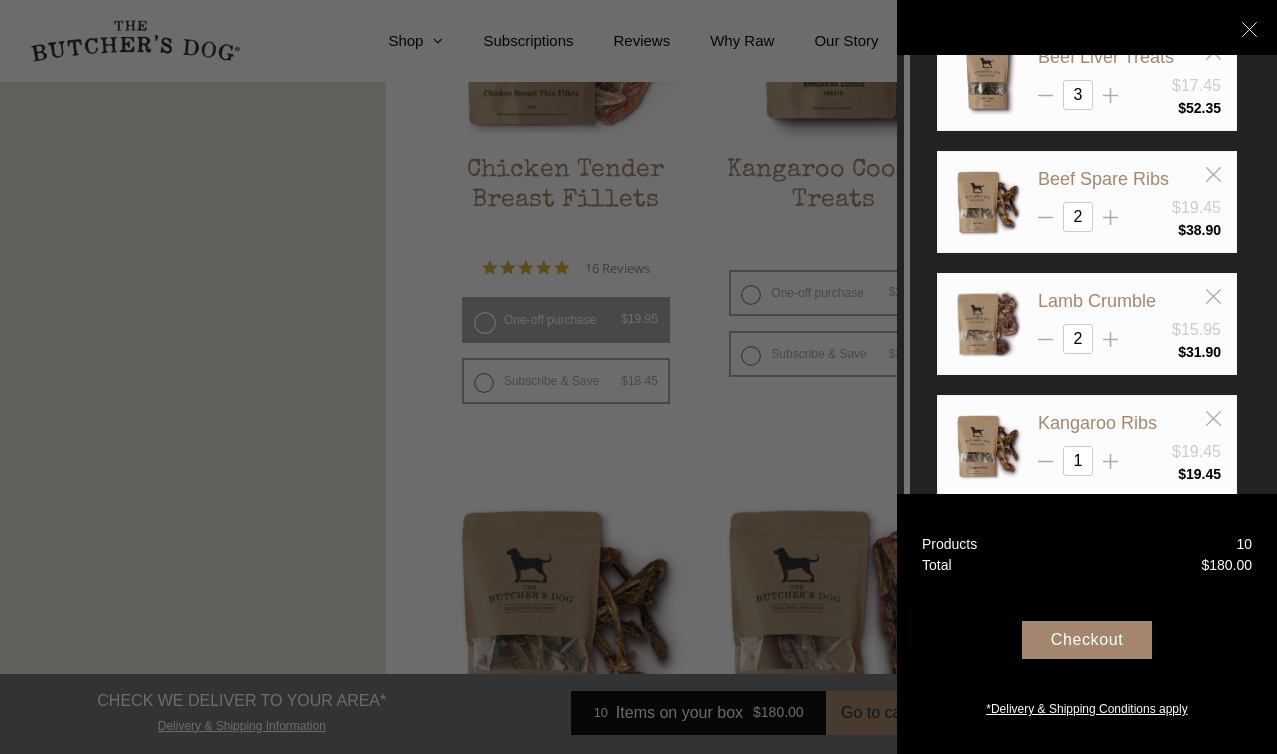 scroll, scrollTop: 0, scrollLeft: 0, axis: both 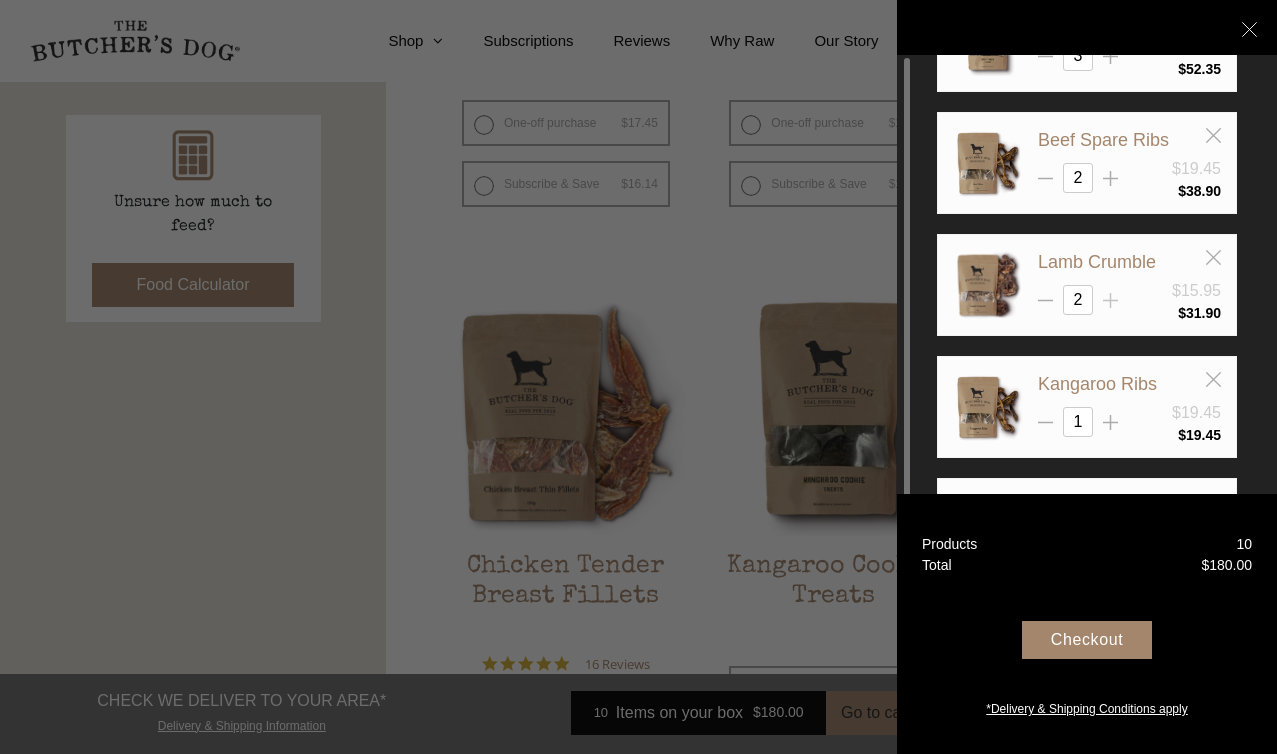 click 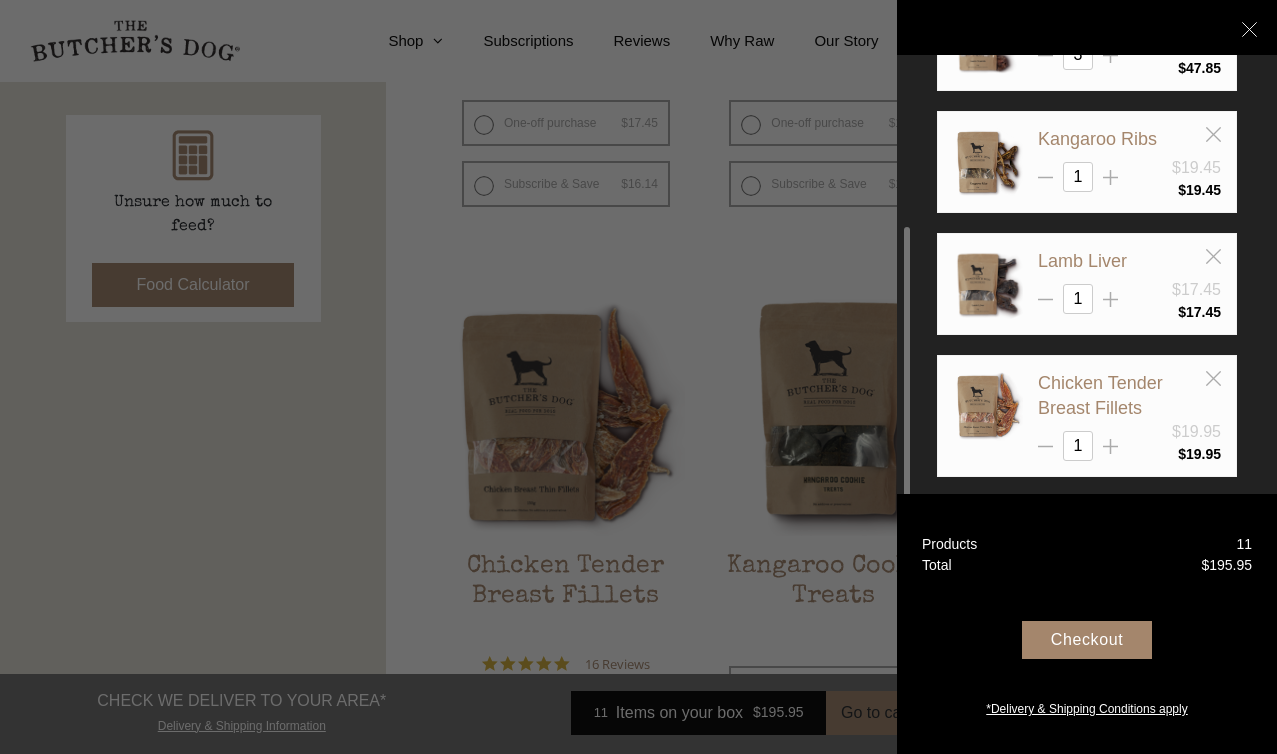 scroll, scrollTop: 341, scrollLeft: 0, axis: vertical 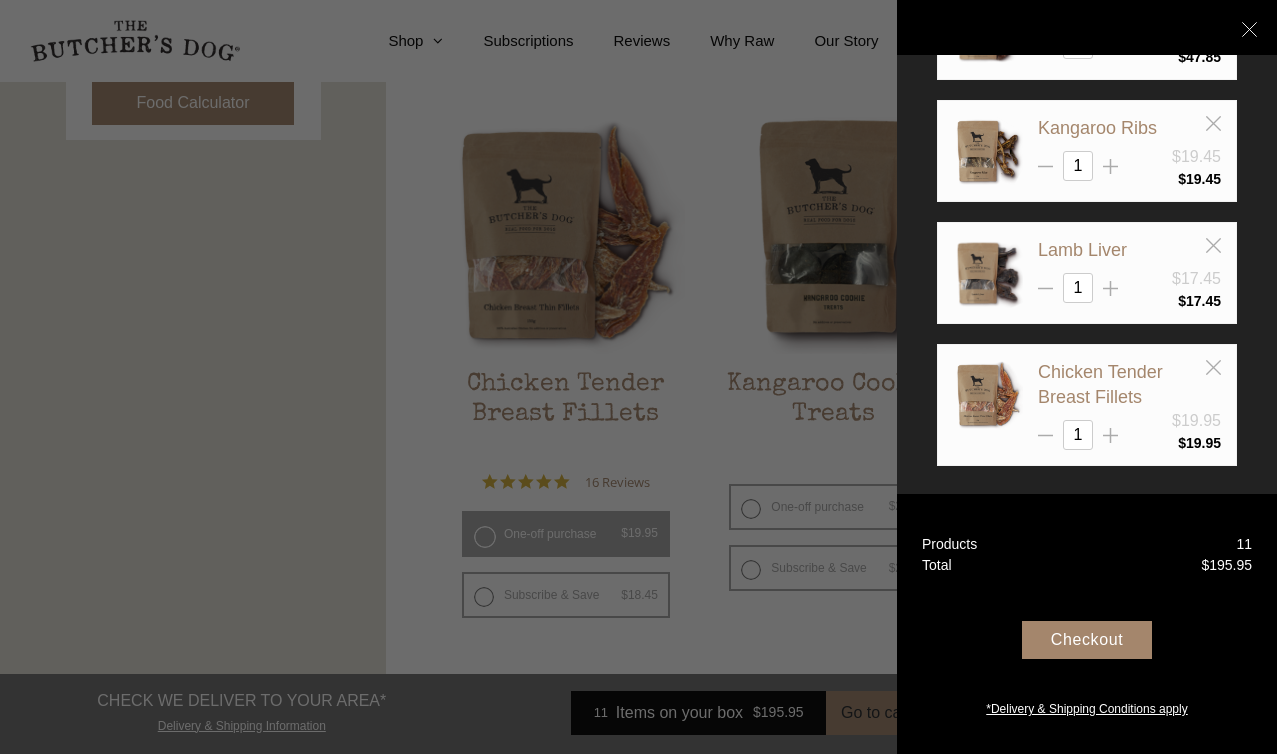 click at bounding box center (638, 377) 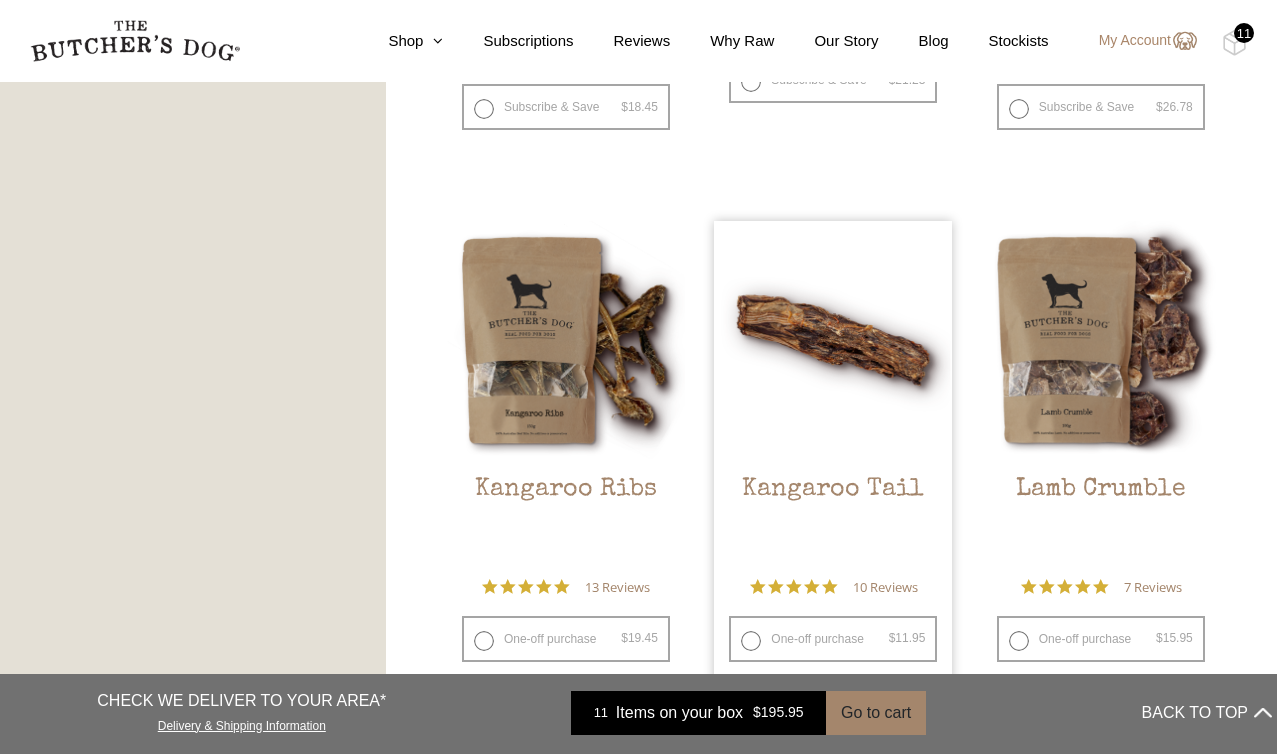 scroll, scrollTop: 1544, scrollLeft: 0, axis: vertical 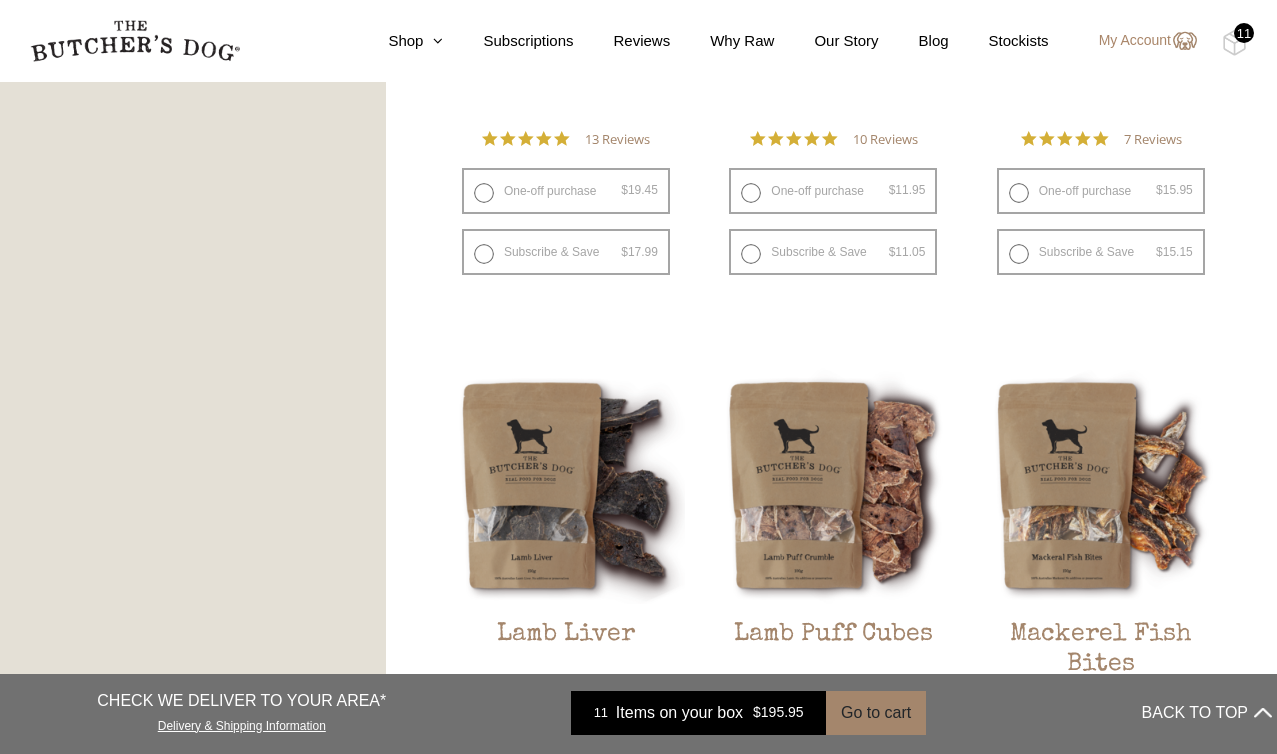 click on "11" at bounding box center (1244, 33) 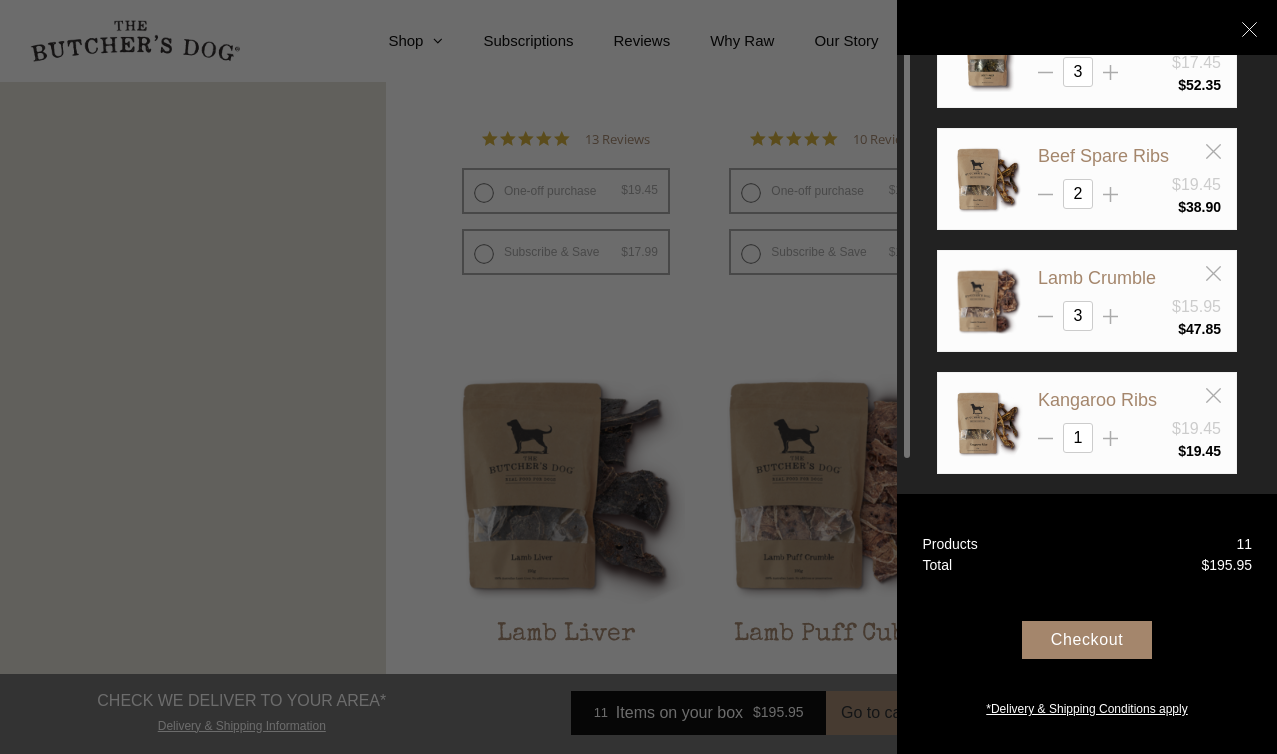 scroll, scrollTop: 341, scrollLeft: 0, axis: vertical 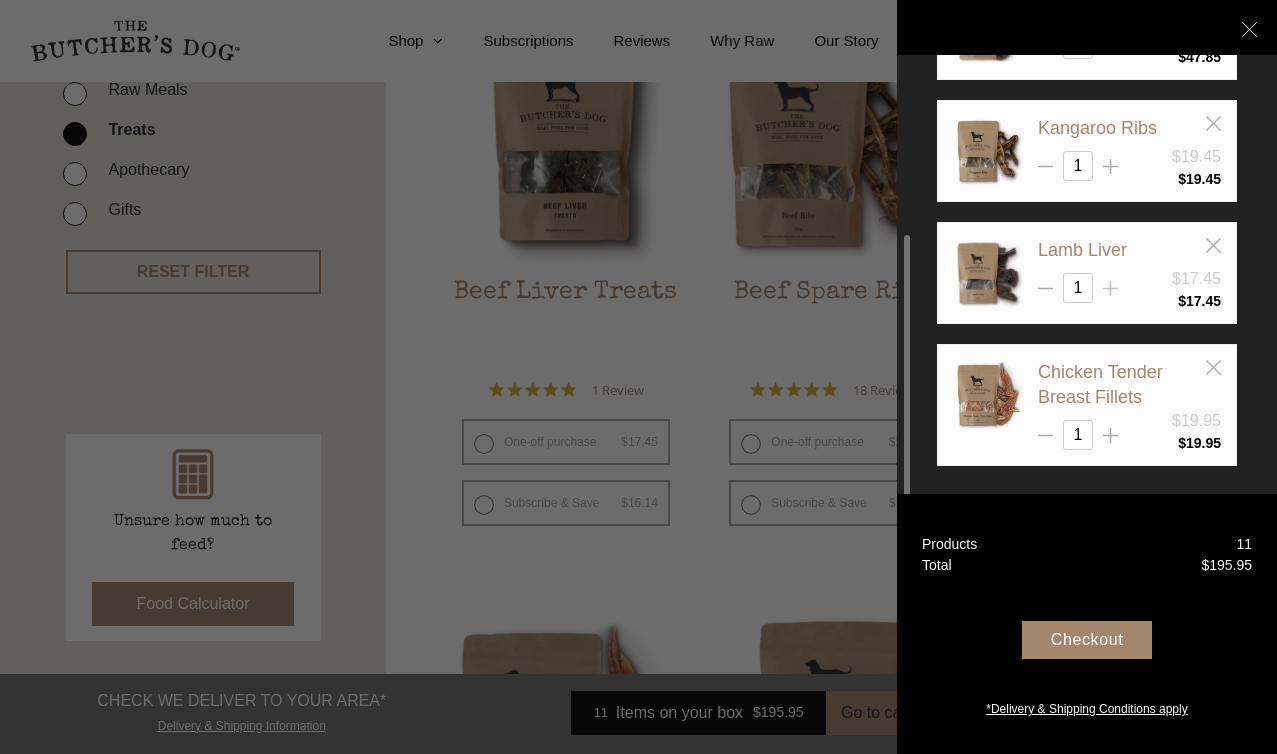 click 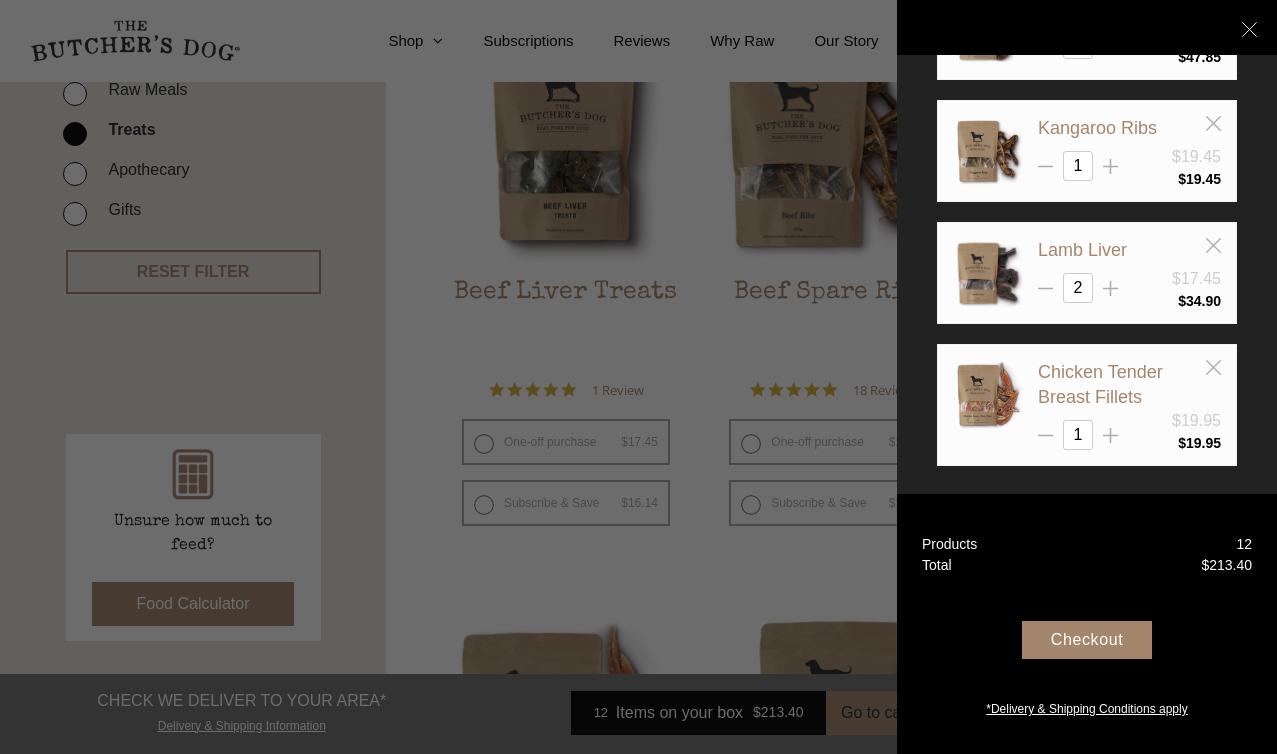 click on "Checkout" at bounding box center [1087, 640] 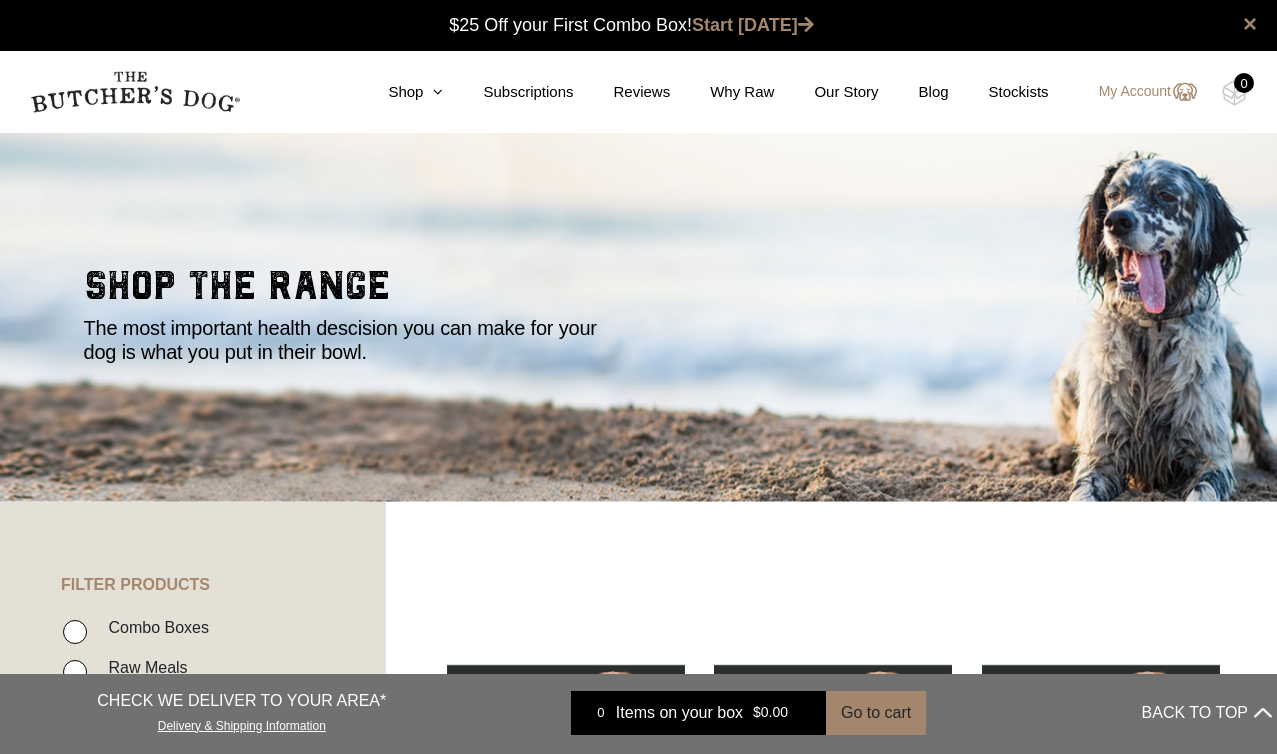 scroll, scrollTop: 0, scrollLeft: 0, axis: both 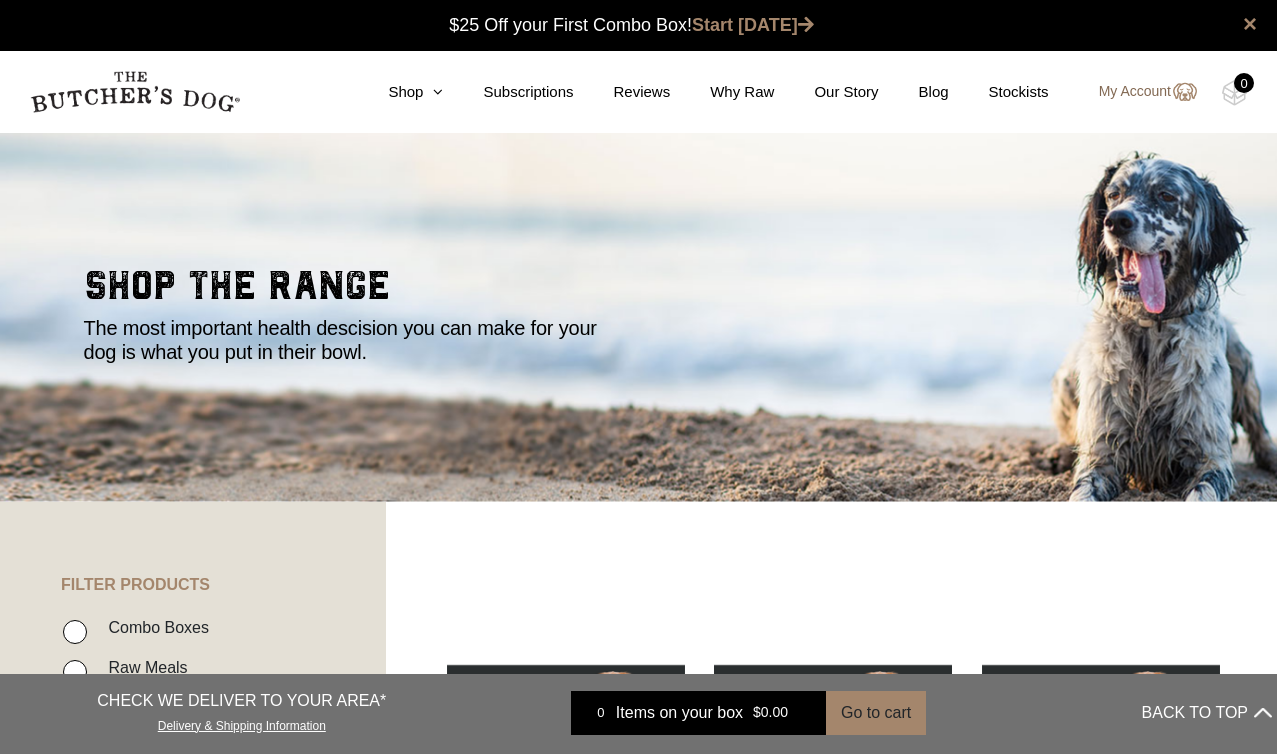 click on "My
Account" at bounding box center (1138, 92) 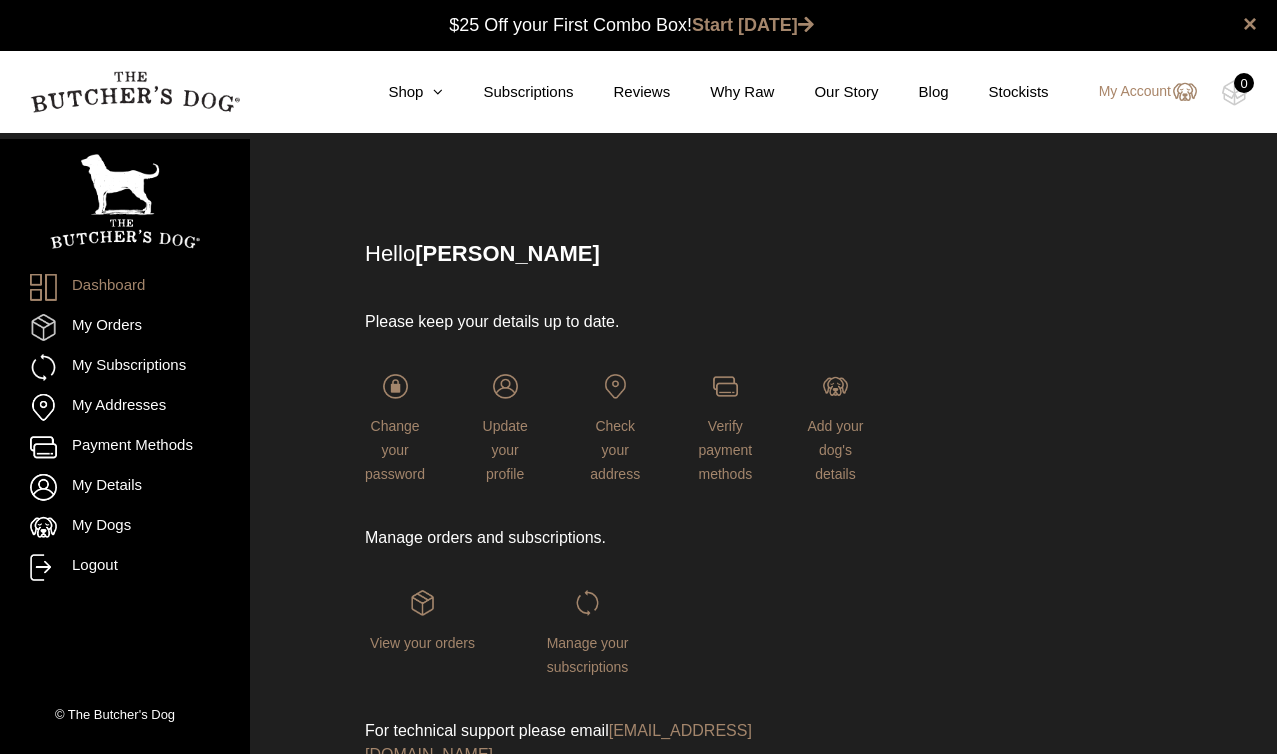 scroll, scrollTop: 0, scrollLeft: 0, axis: both 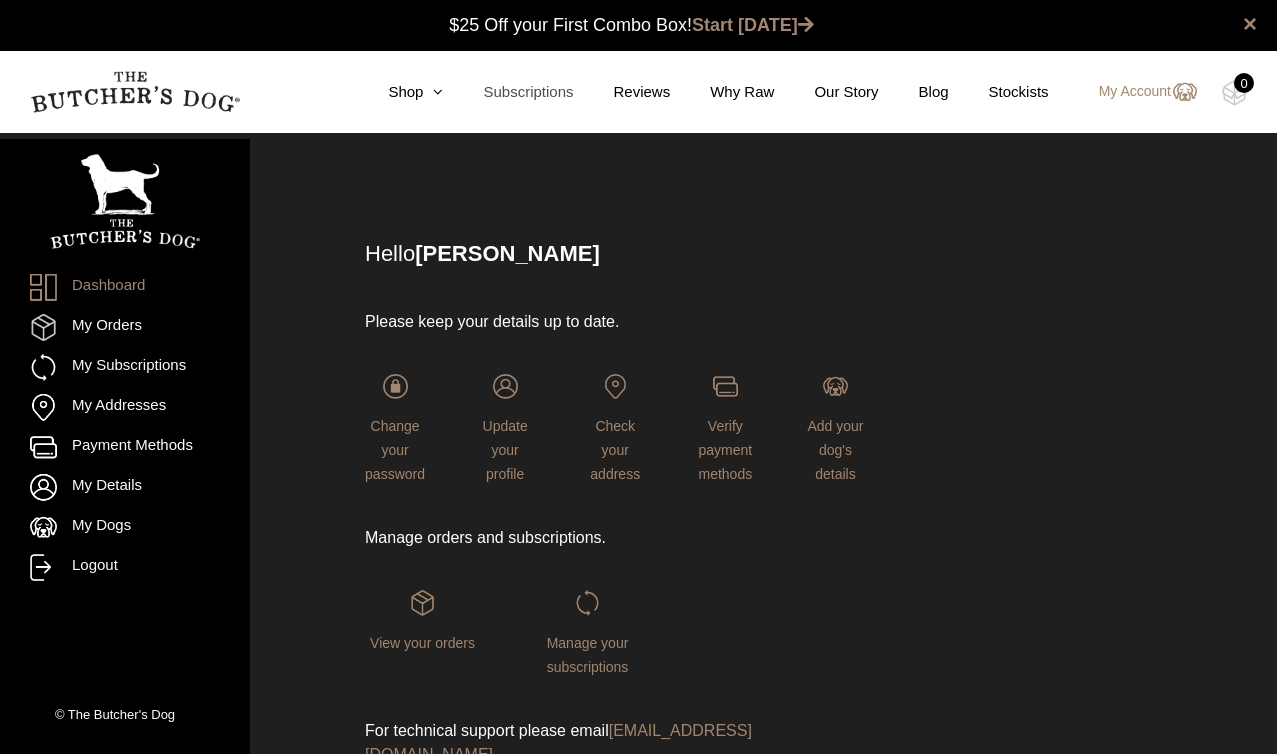 click on "Subscriptions" at bounding box center [508, 92] 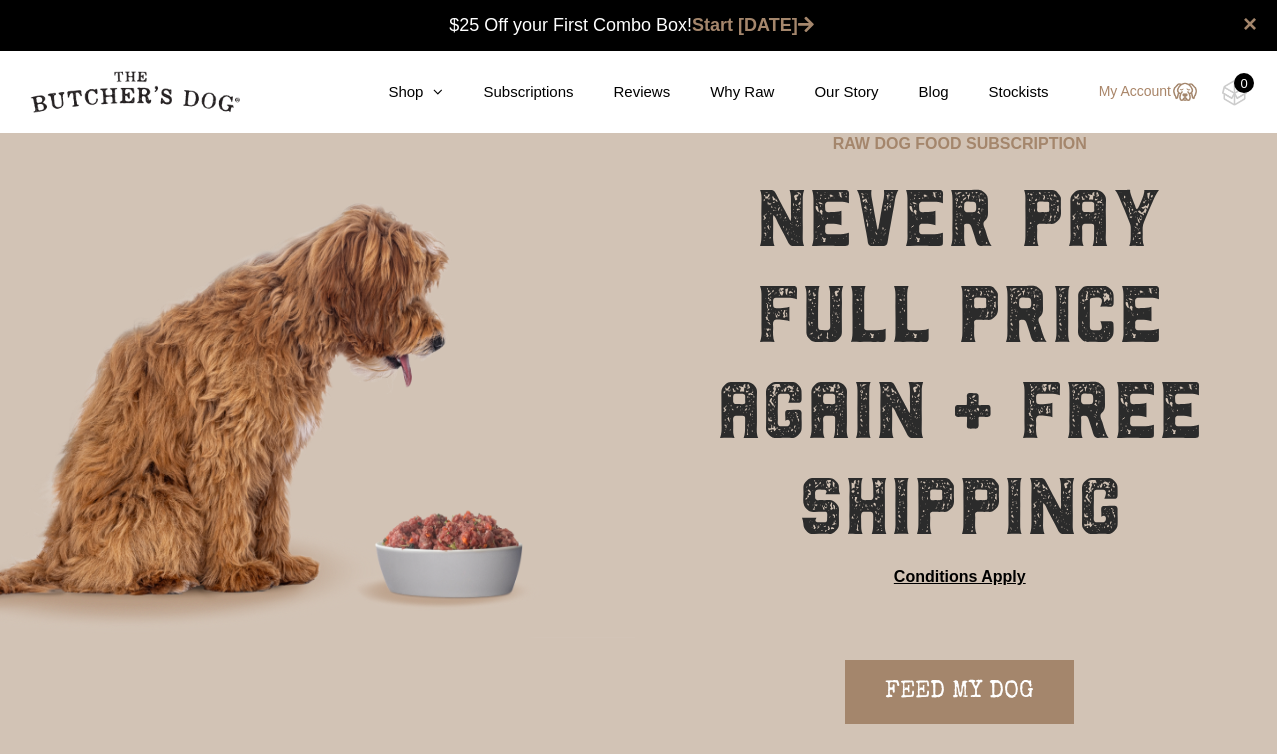 scroll, scrollTop: 0, scrollLeft: 0, axis: both 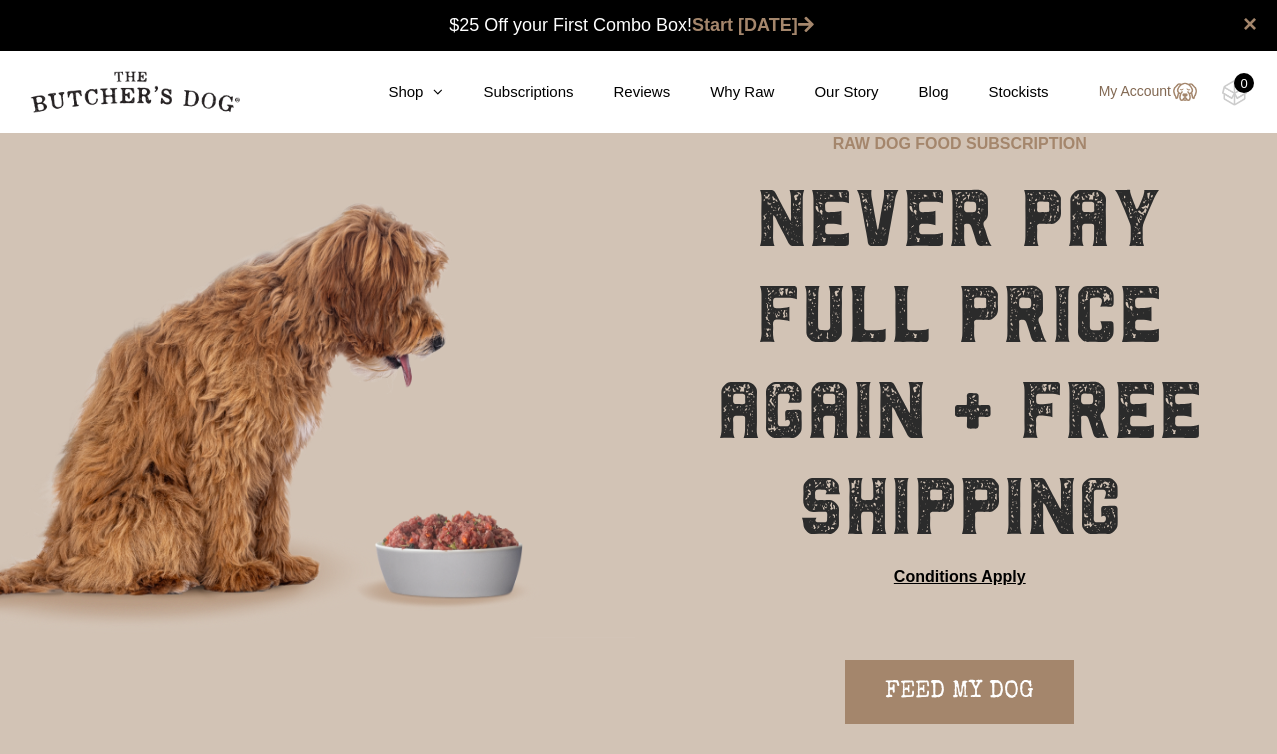 click on "My
Account" at bounding box center [1138, 92] 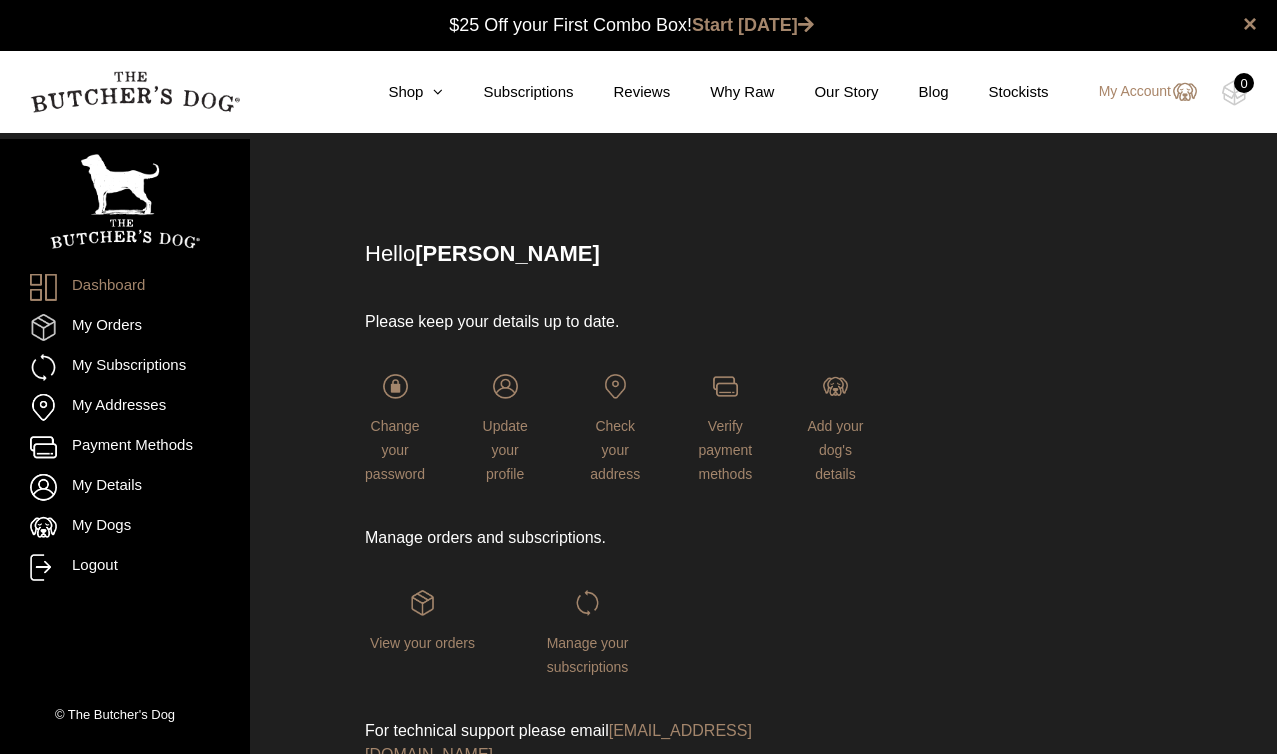 scroll, scrollTop: 0, scrollLeft: 0, axis: both 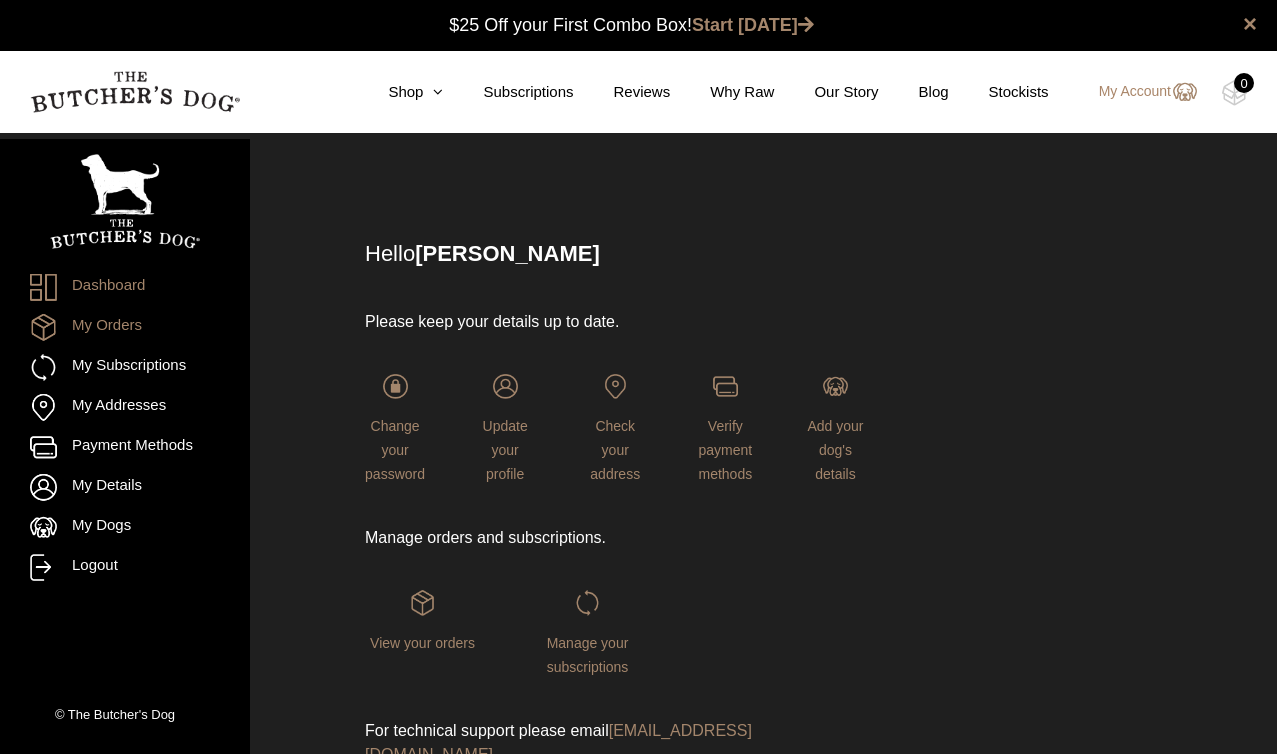 click on "My Orders" at bounding box center [125, 327] 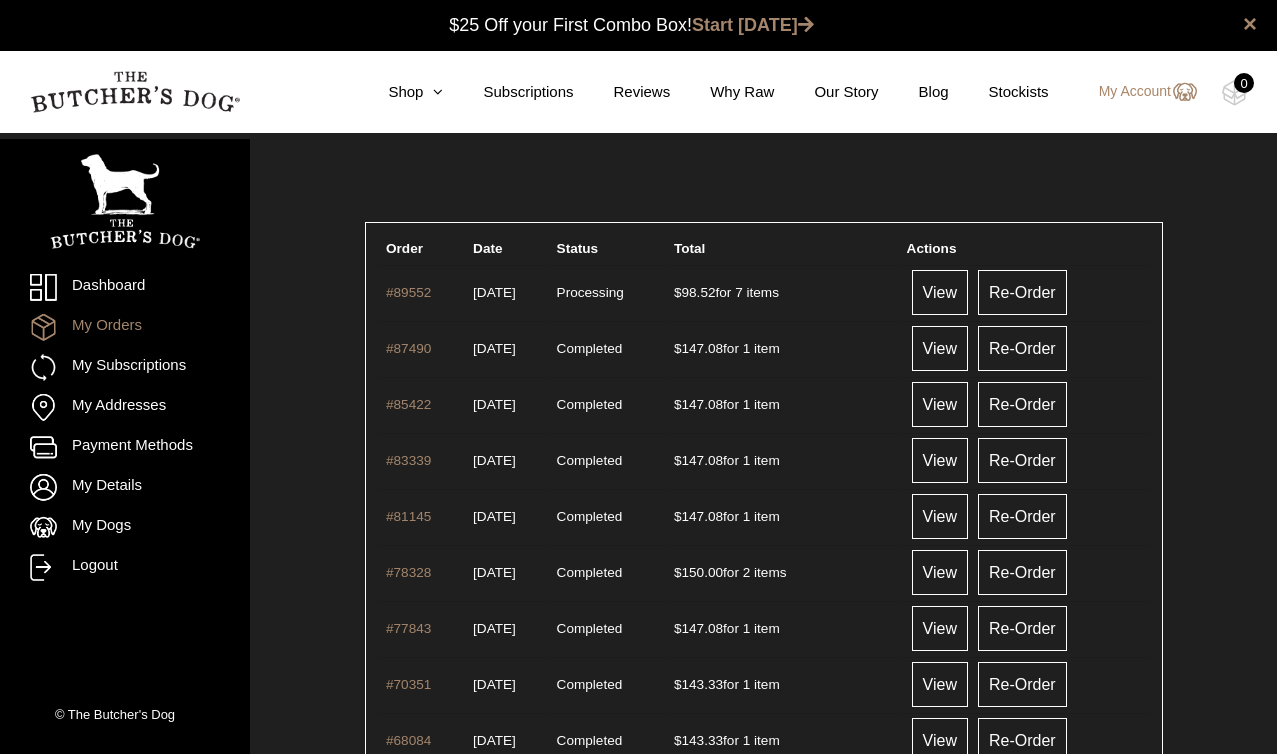 scroll, scrollTop: 0, scrollLeft: 0, axis: both 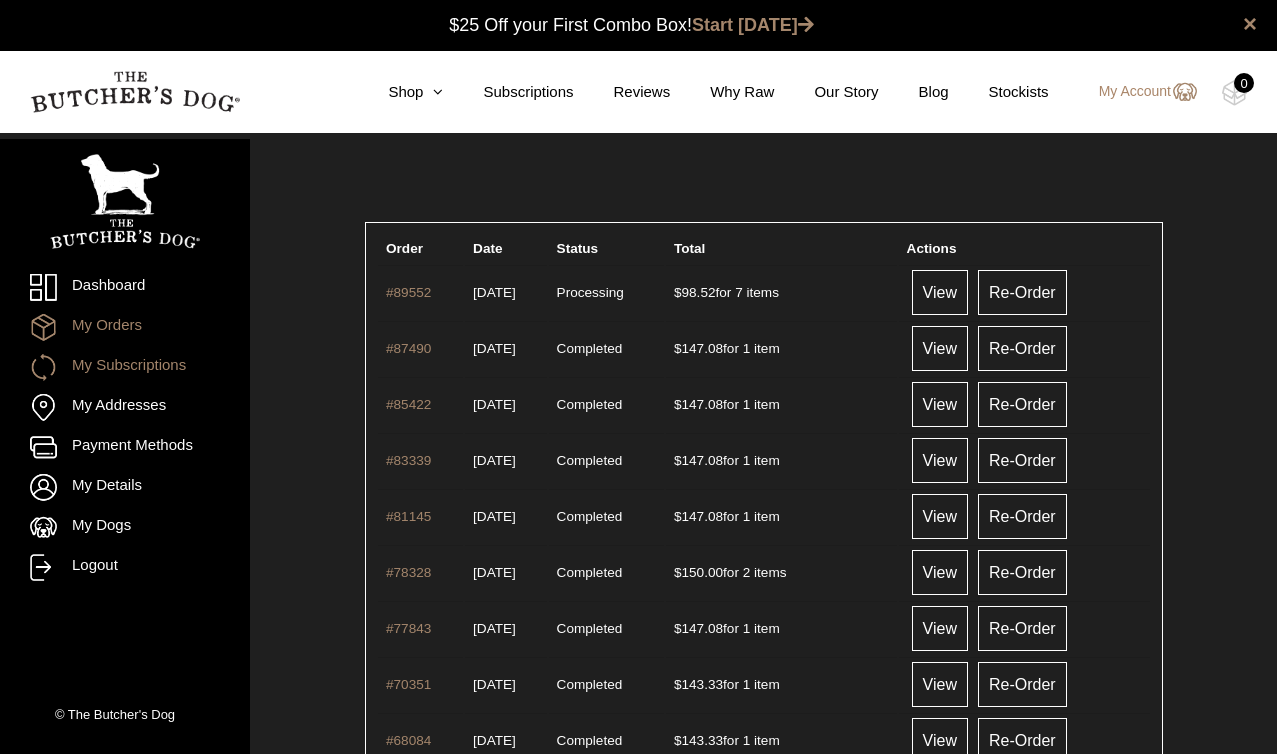 click on "My Subscriptions" at bounding box center (125, 367) 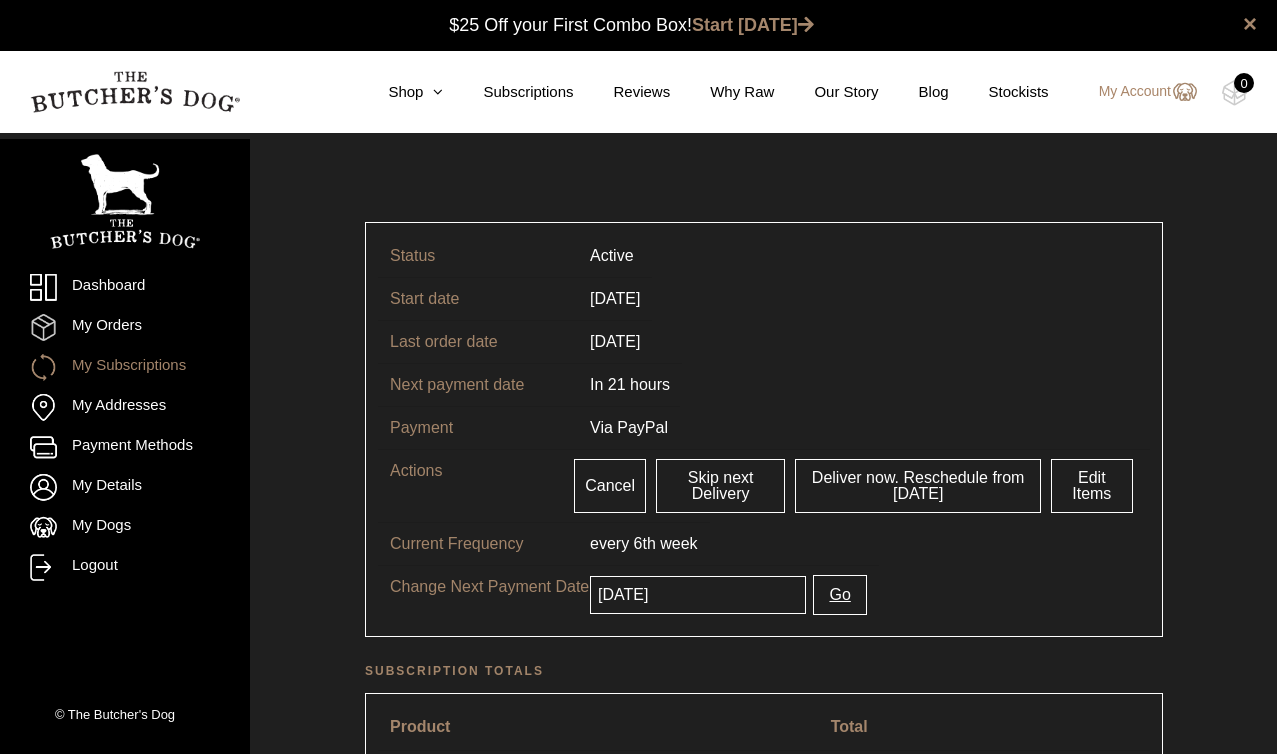scroll, scrollTop: 0, scrollLeft: 0, axis: both 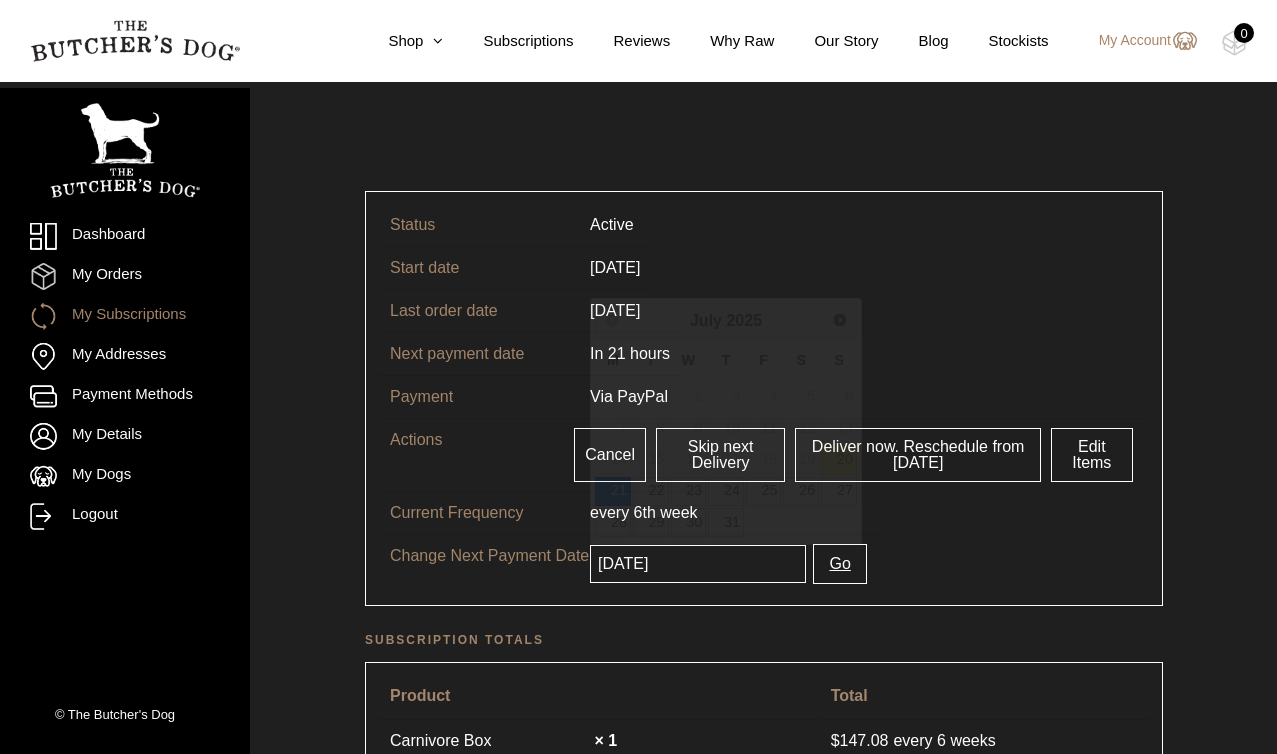 click on "[DATE]" at bounding box center [698, 564] 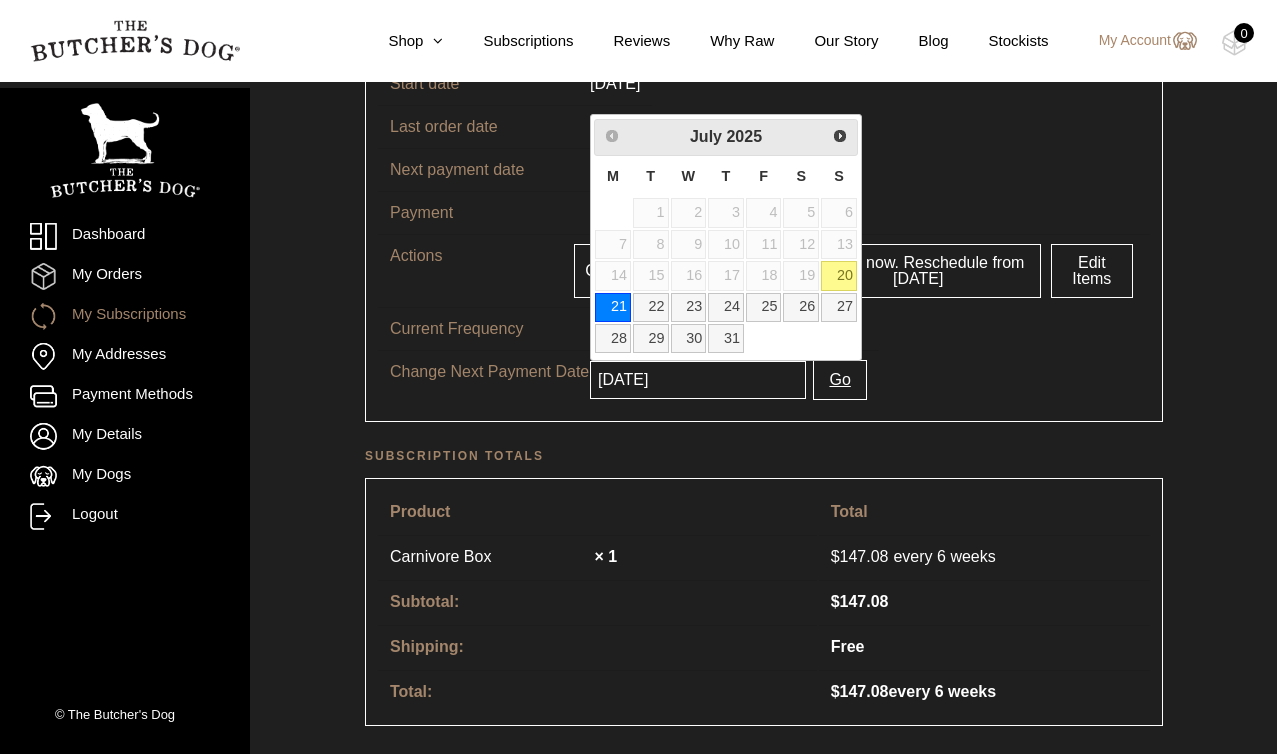 scroll, scrollTop: 231, scrollLeft: 0, axis: vertical 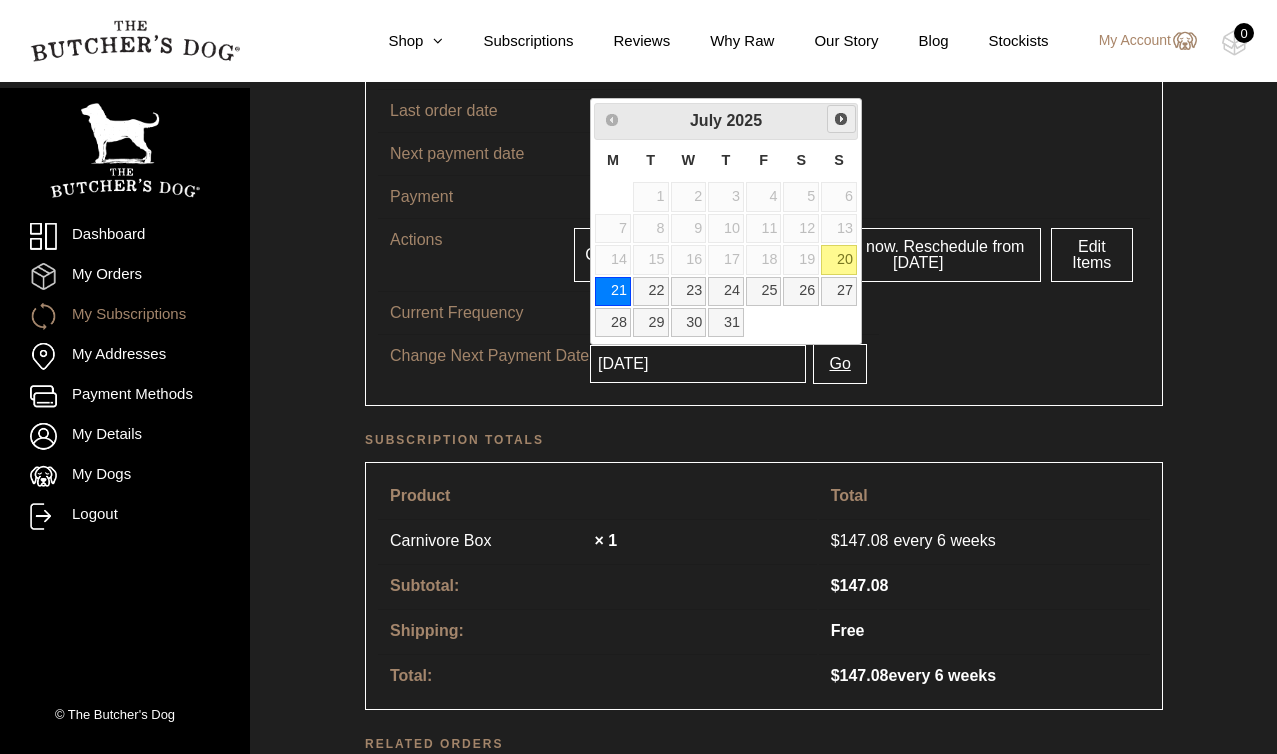 click on "Next" at bounding box center (841, 119) 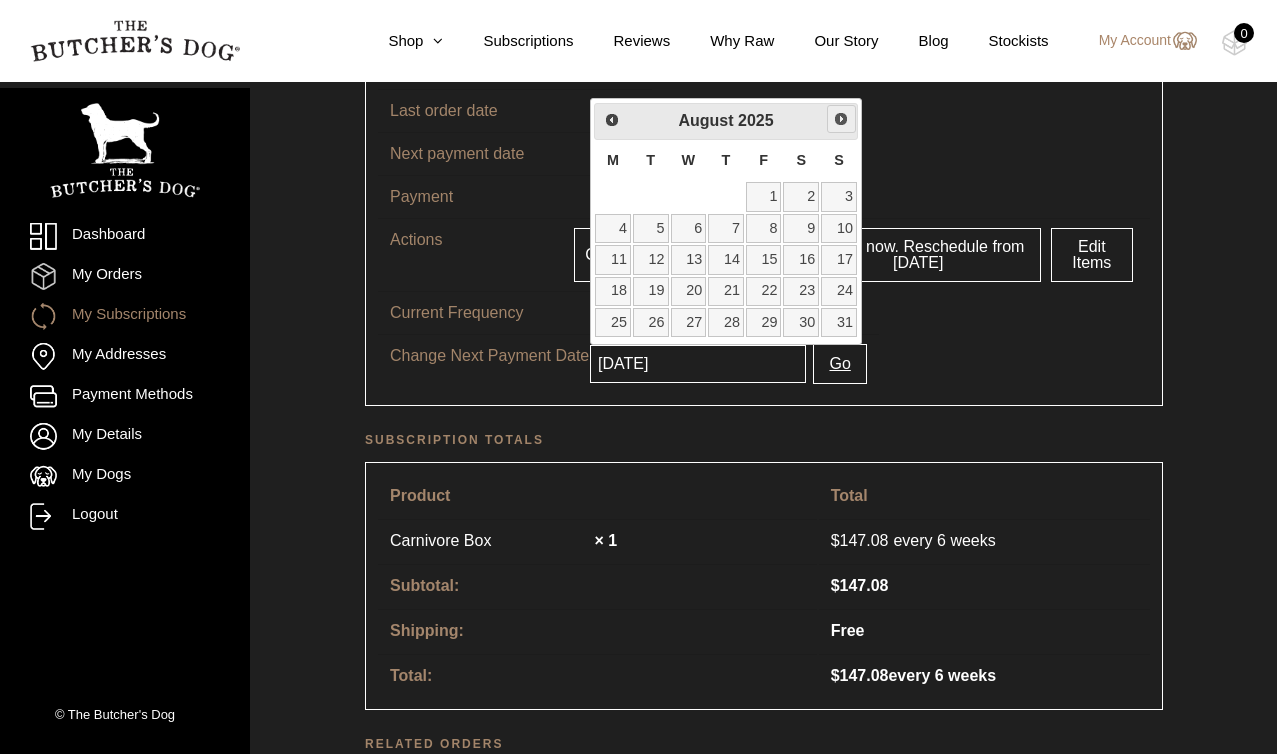 click on "Next" at bounding box center [841, 119] 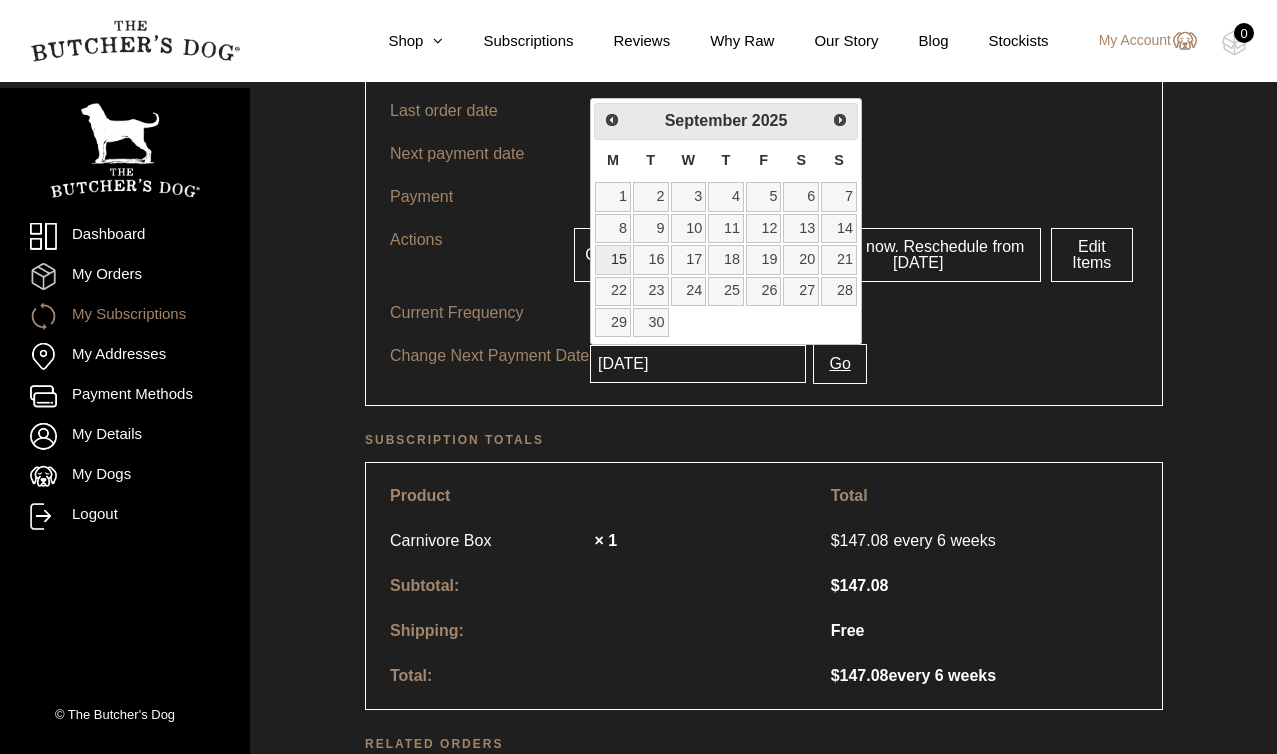 click on "15" at bounding box center [613, 259] 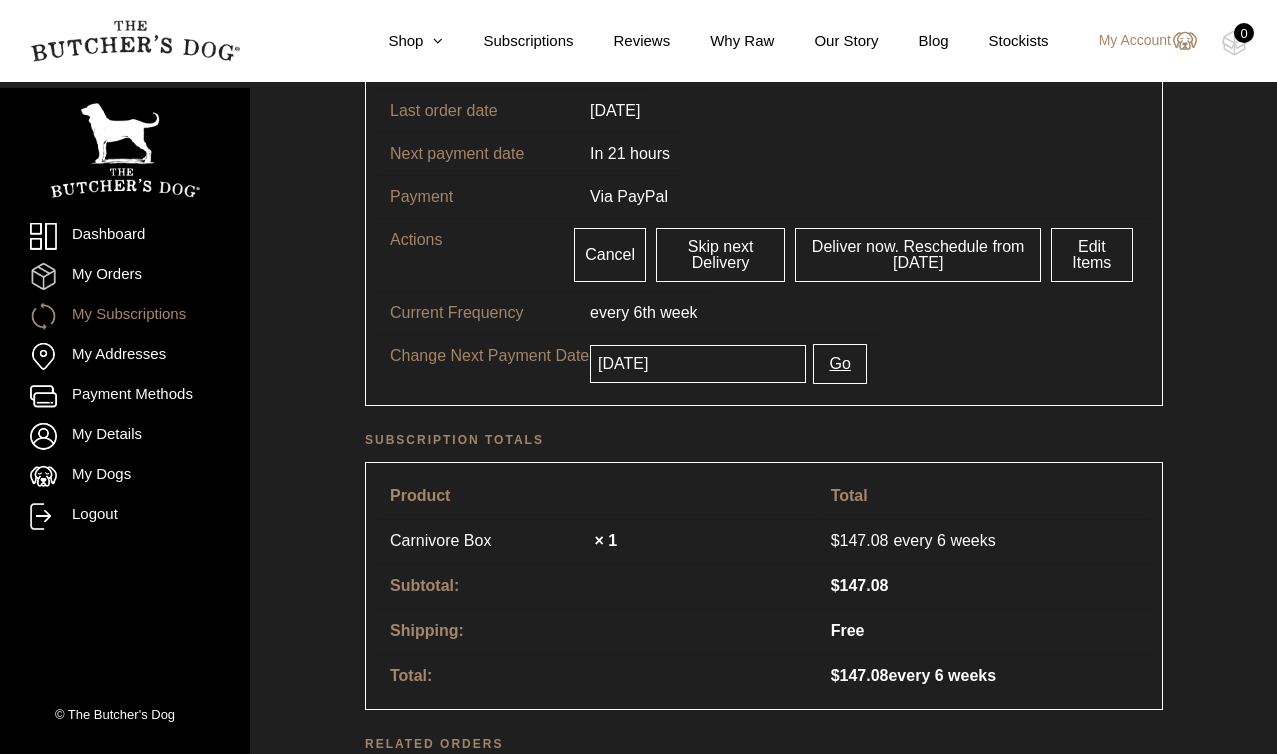 click on "Go" at bounding box center (839, 364) 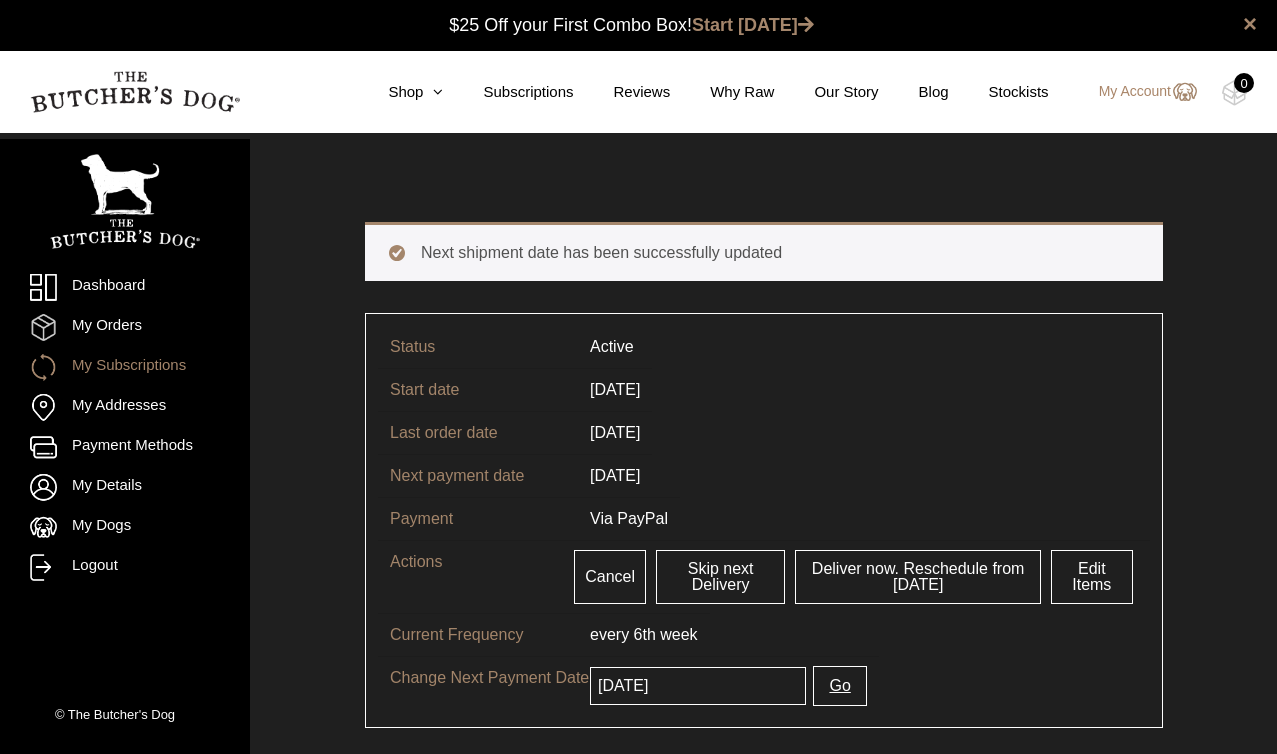 scroll, scrollTop: 0, scrollLeft: 0, axis: both 